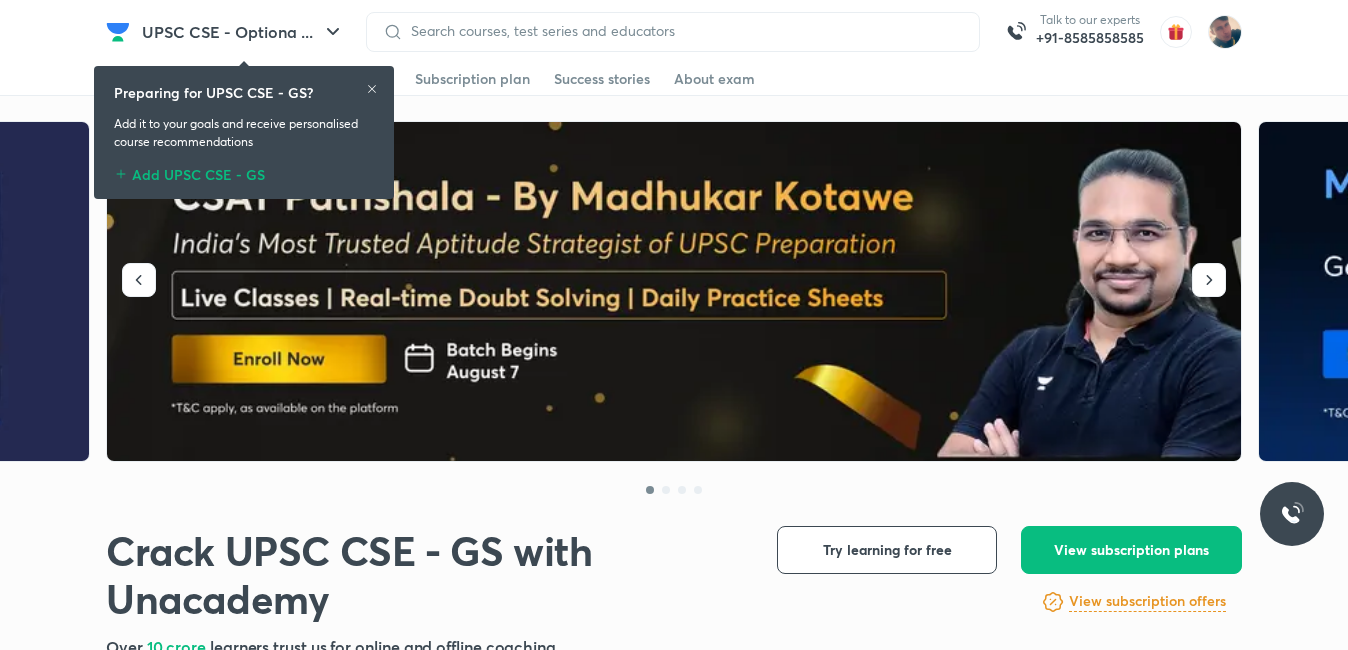 scroll, scrollTop: 0, scrollLeft: 0, axis: both 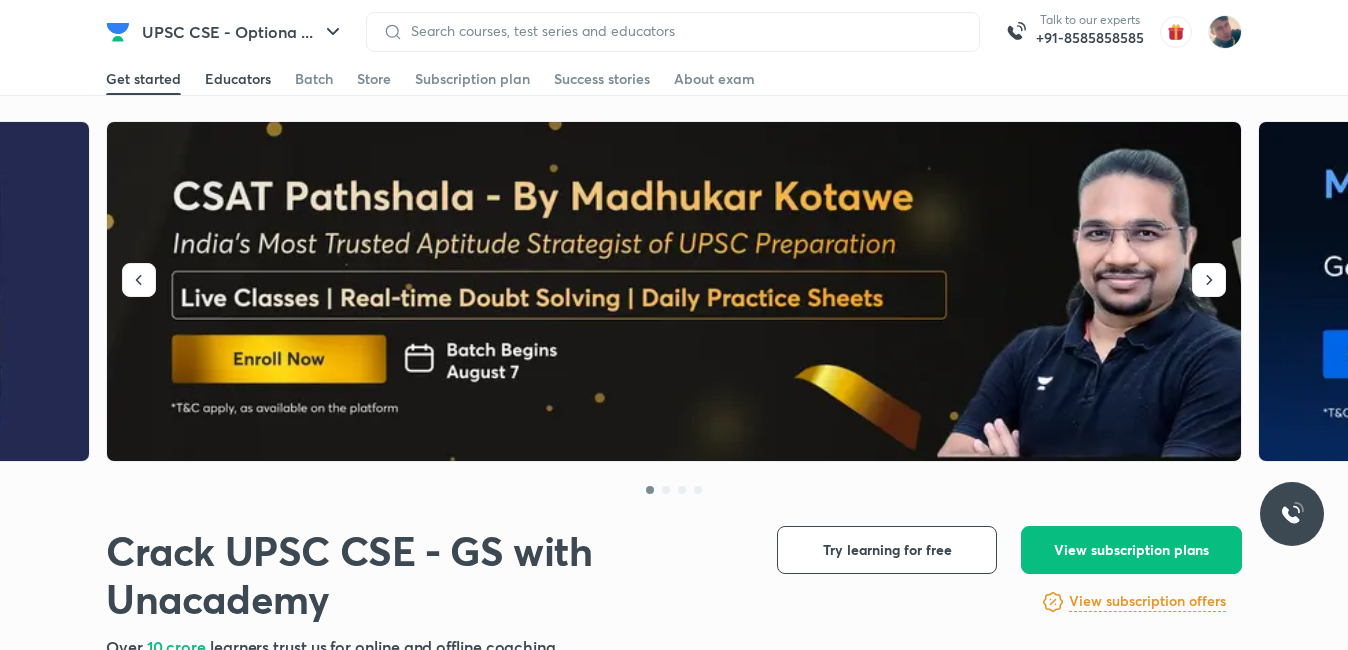 click on "Educators" at bounding box center [238, 79] 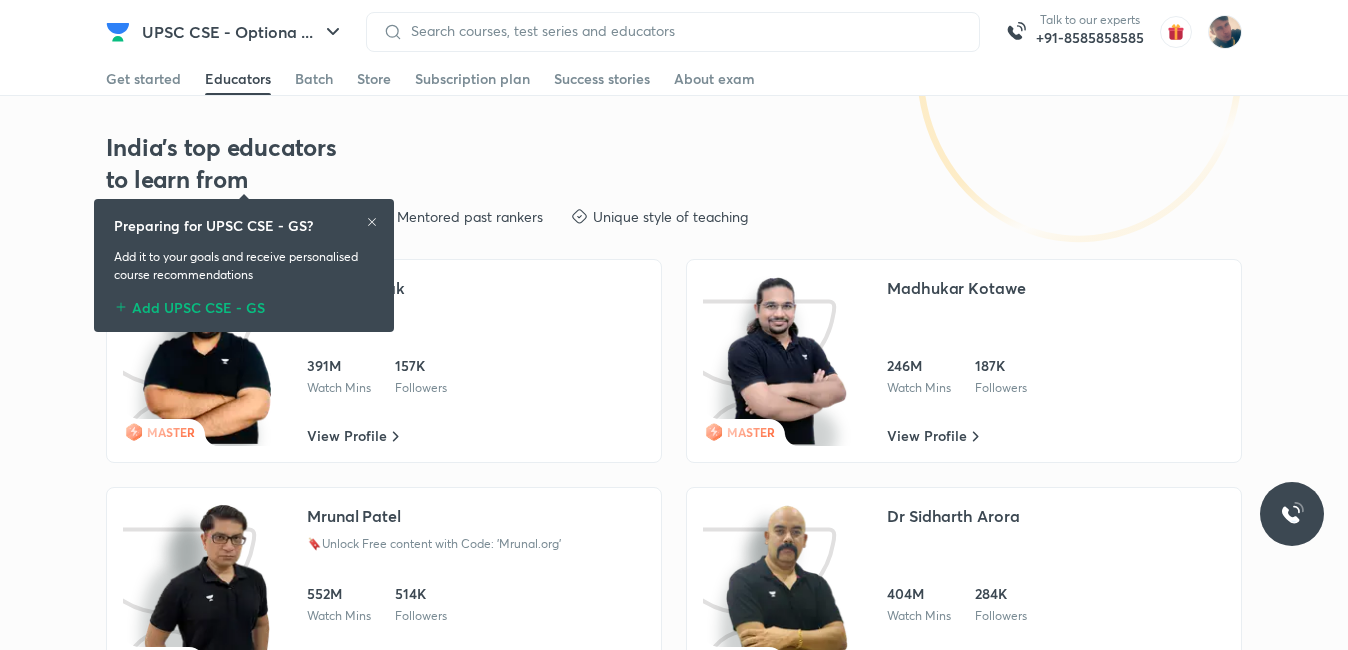 scroll, scrollTop: 3430, scrollLeft: 0, axis: vertical 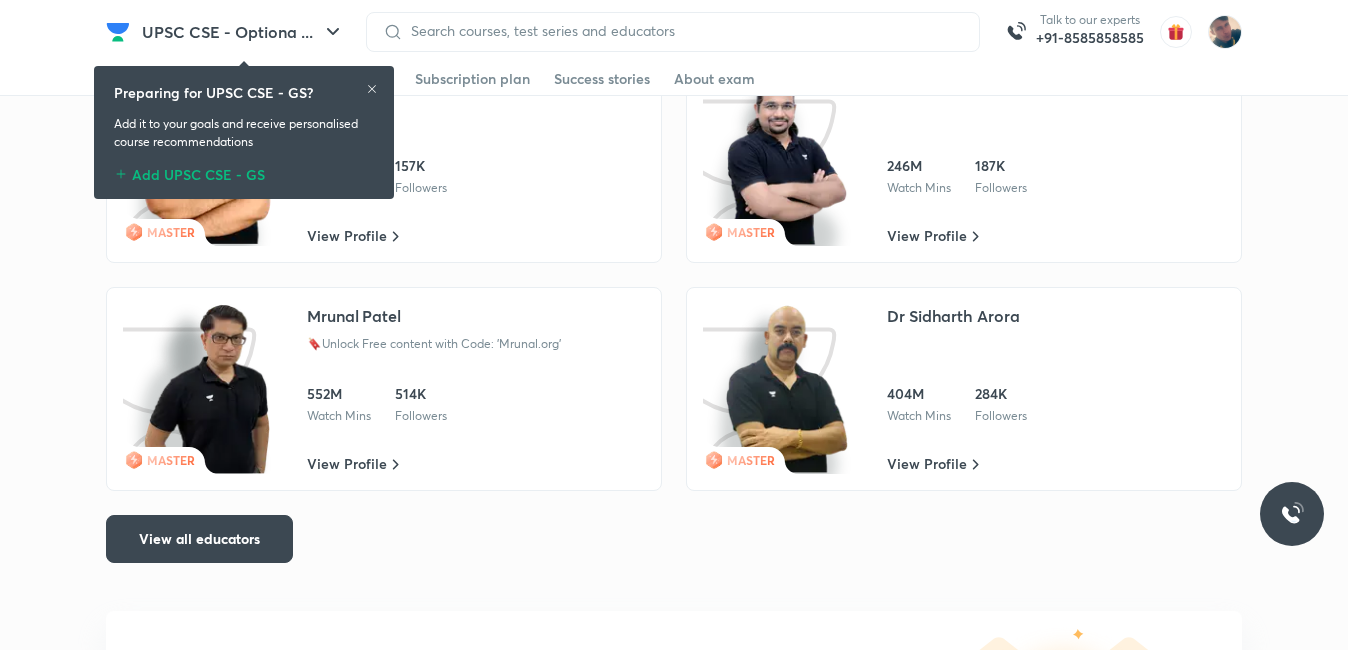 click 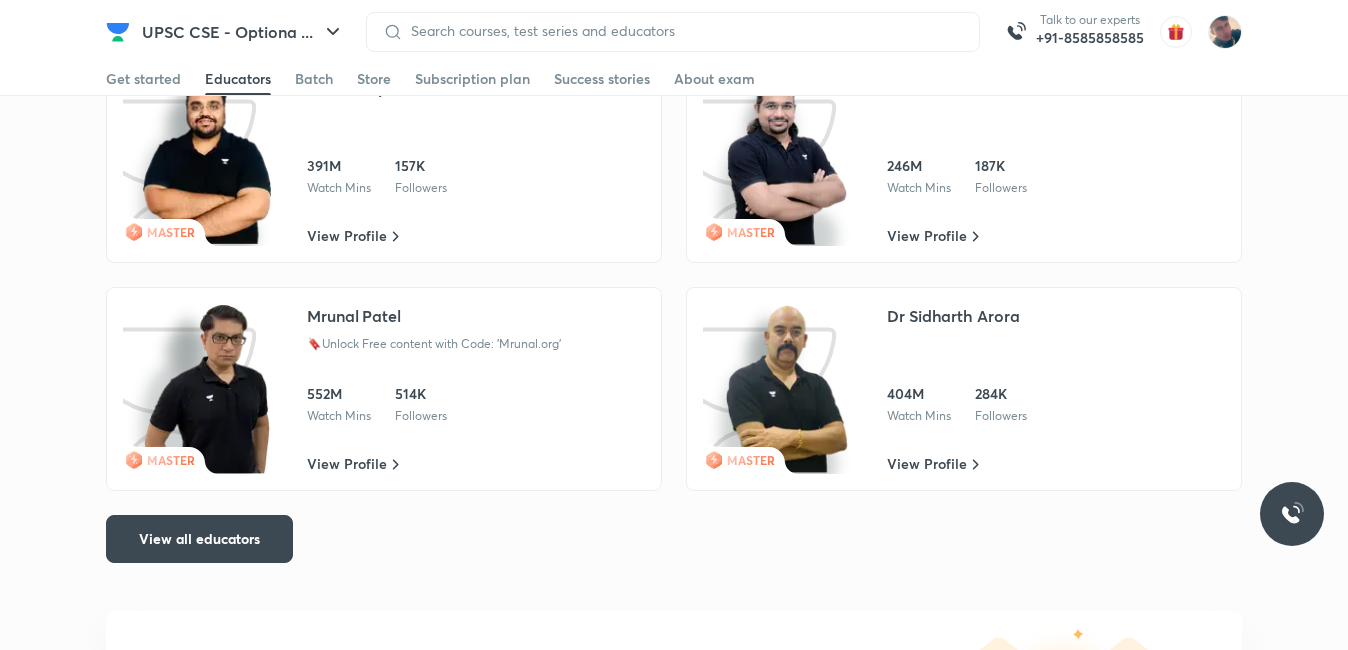 click at bounding box center [207, 389] 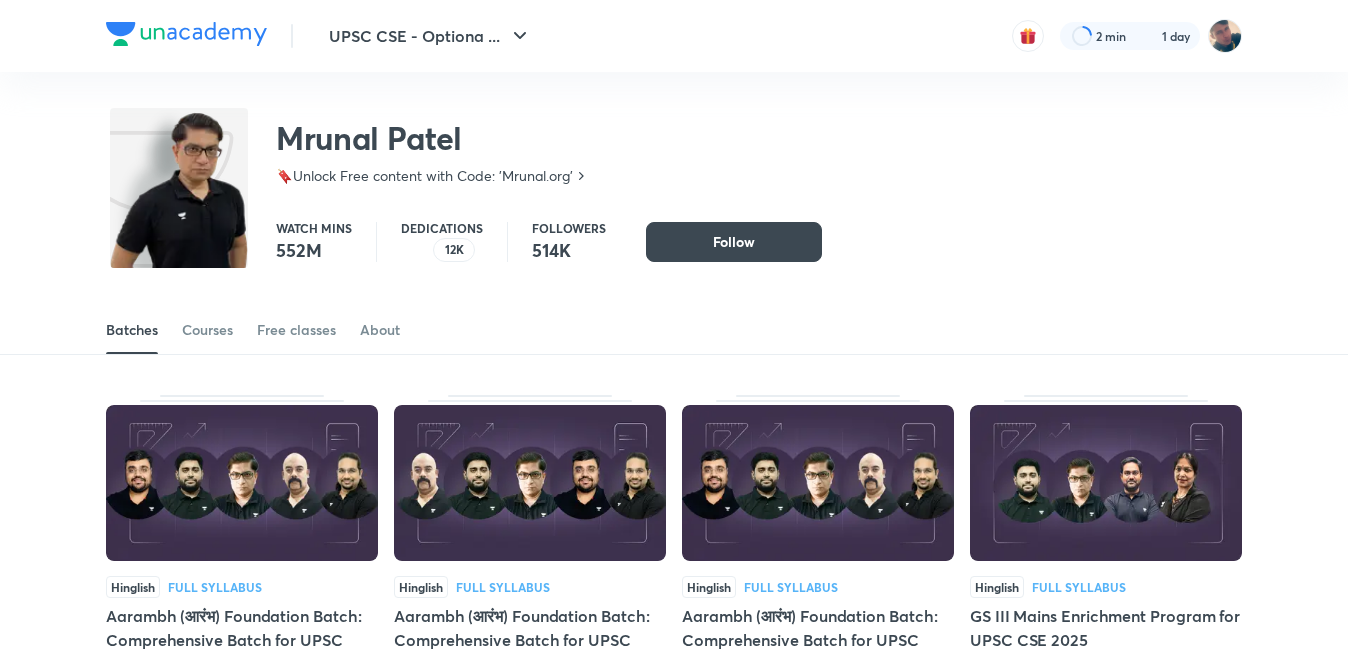 scroll, scrollTop: 0, scrollLeft: 0, axis: both 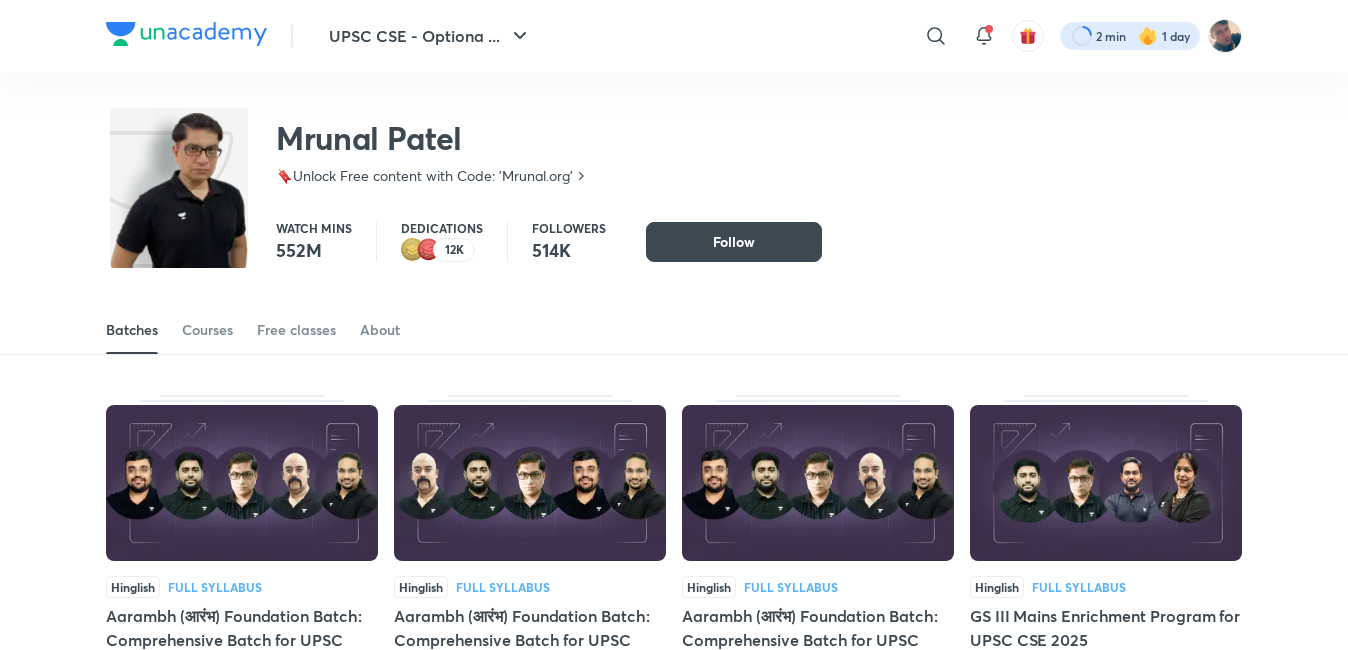click at bounding box center (1130, 36) 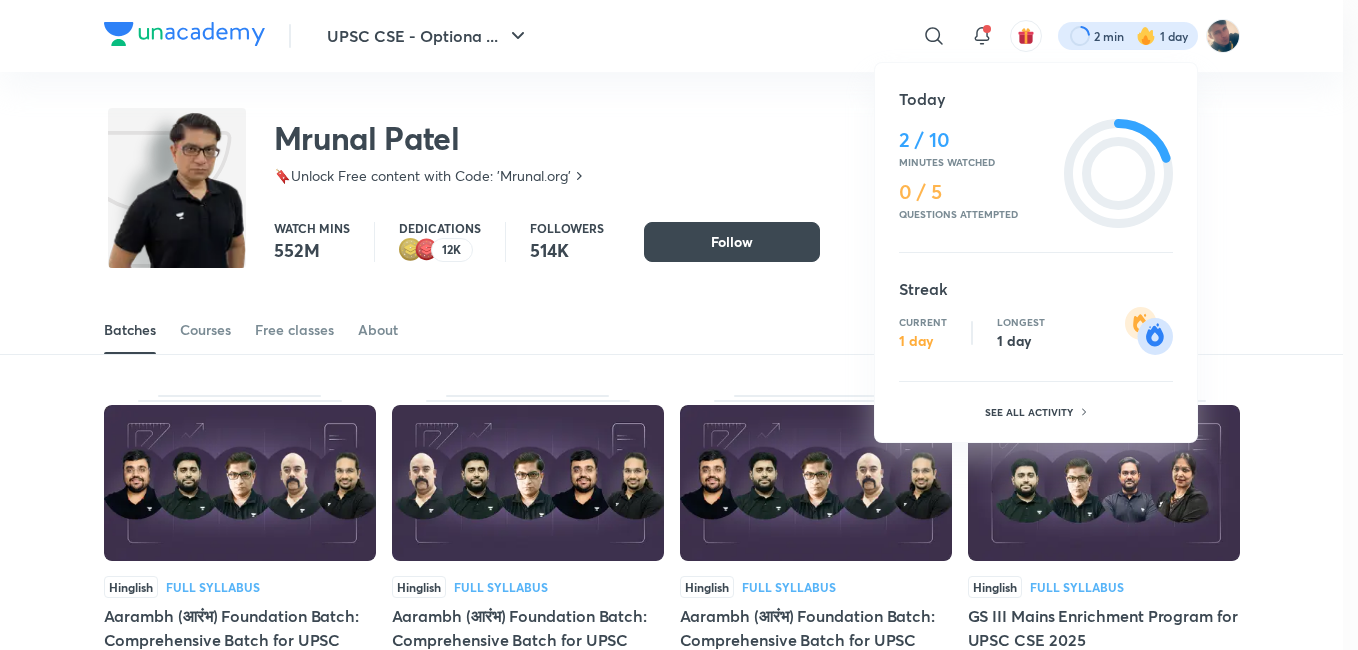 click at bounding box center [679, 325] 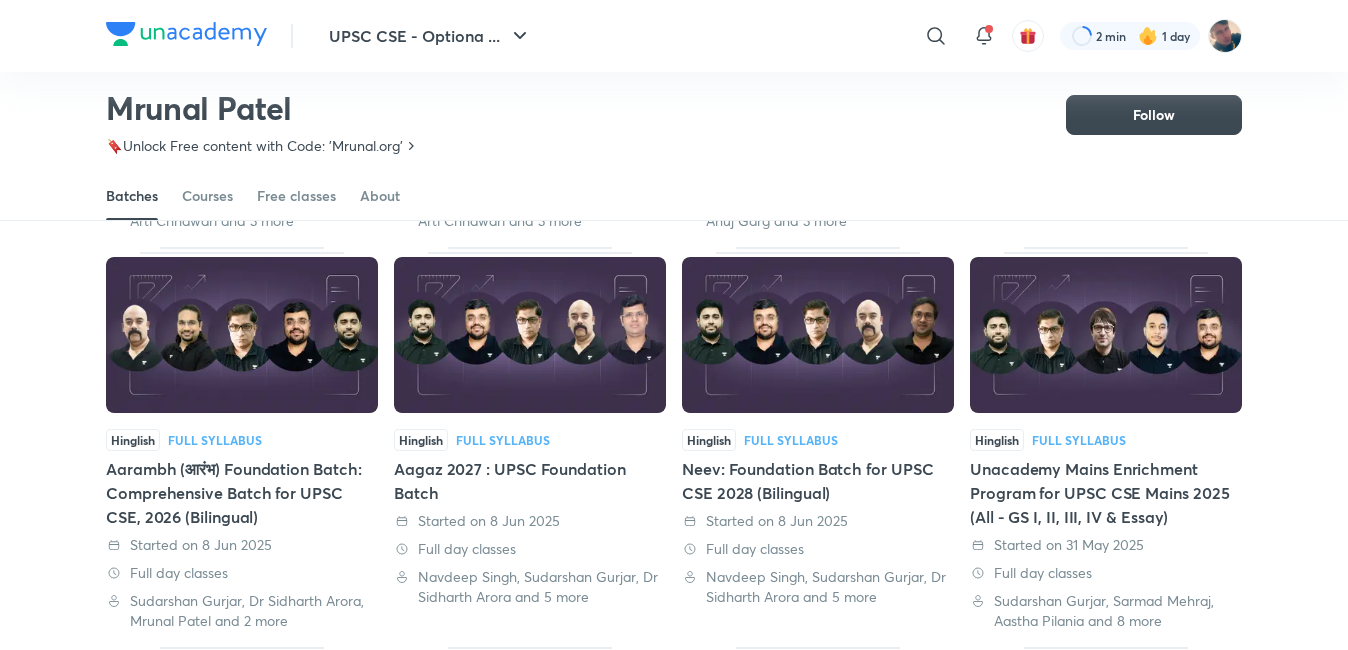 scroll, scrollTop: 787, scrollLeft: 0, axis: vertical 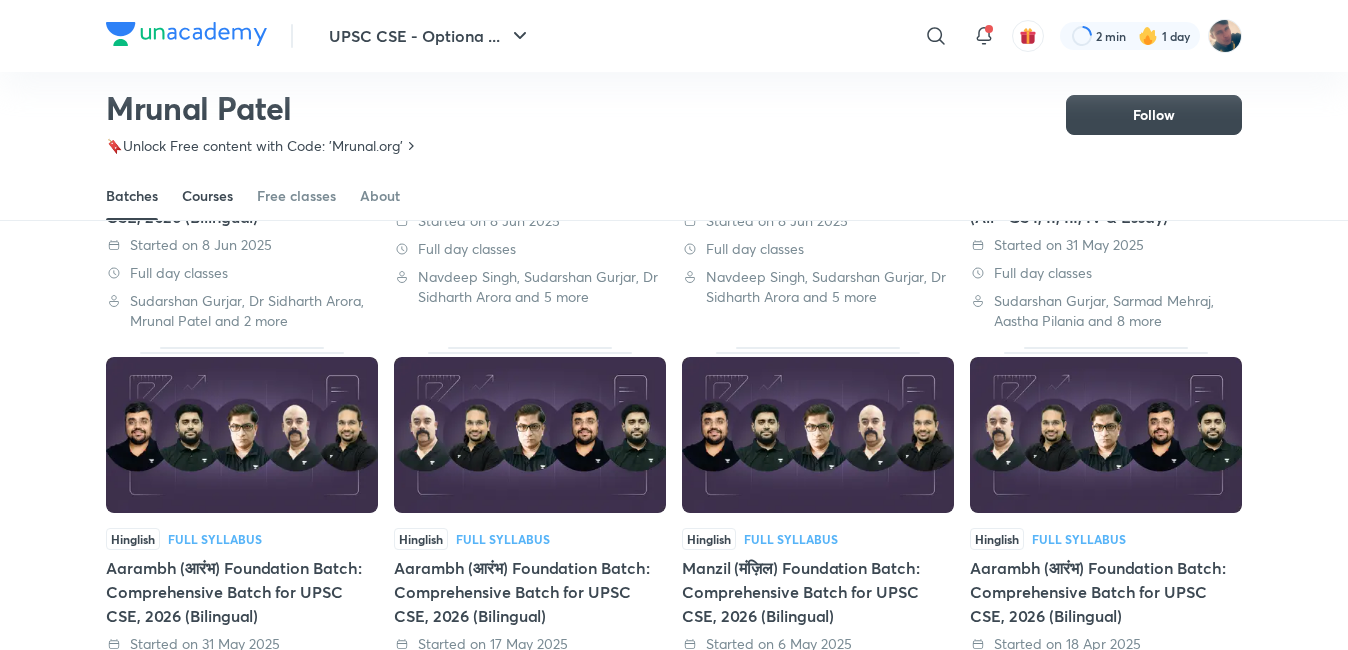 click on "Courses" at bounding box center (207, 196) 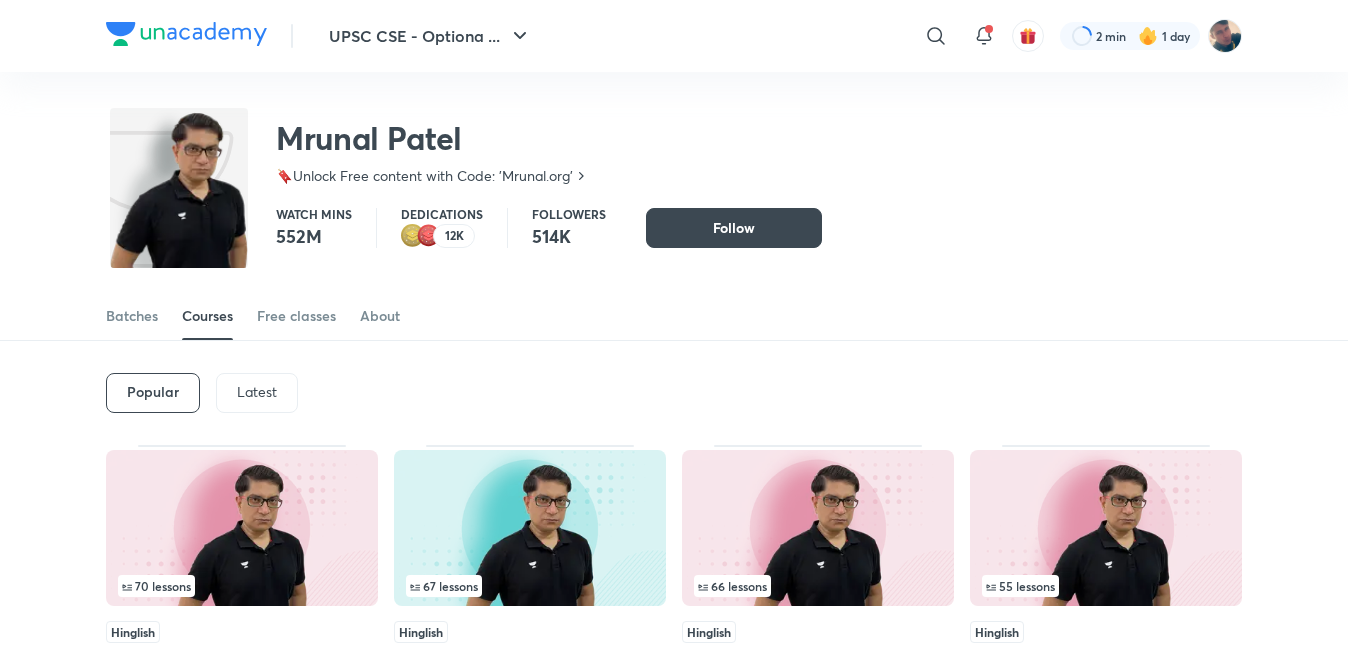scroll, scrollTop: 0, scrollLeft: 0, axis: both 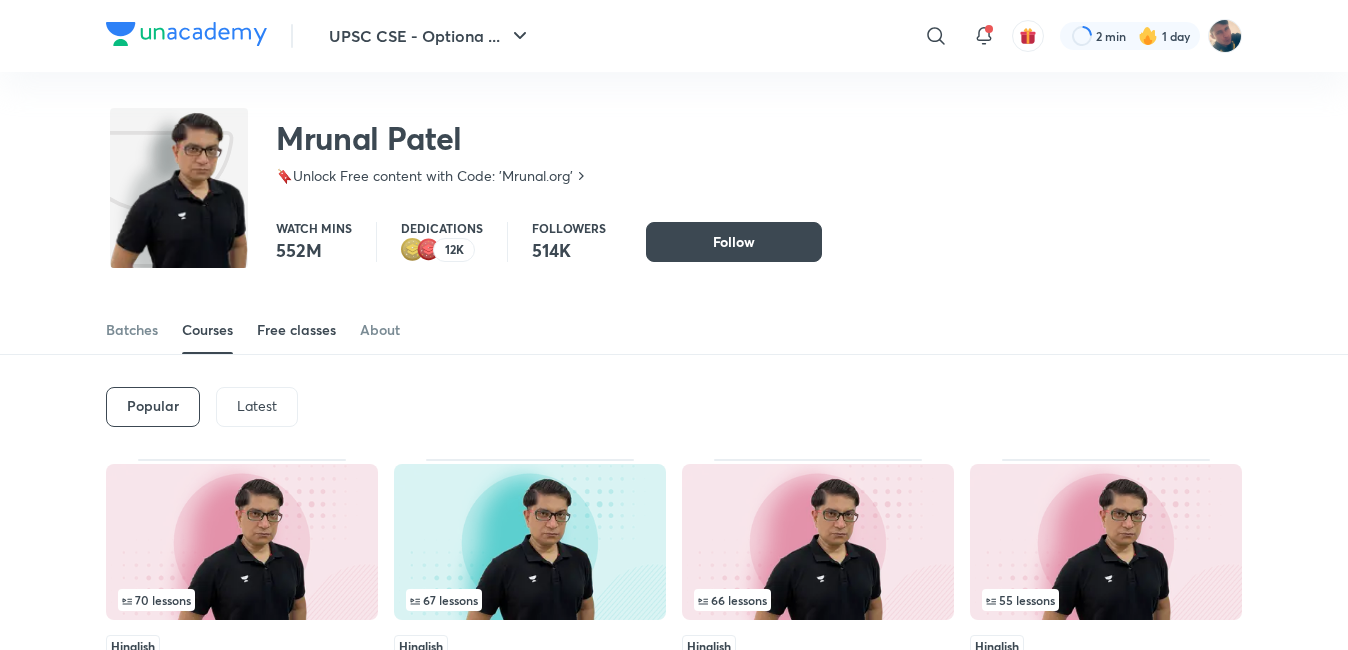 drag, startPoint x: 292, startPoint y: 333, endPoint x: 413, endPoint y: 325, distance: 121.264175 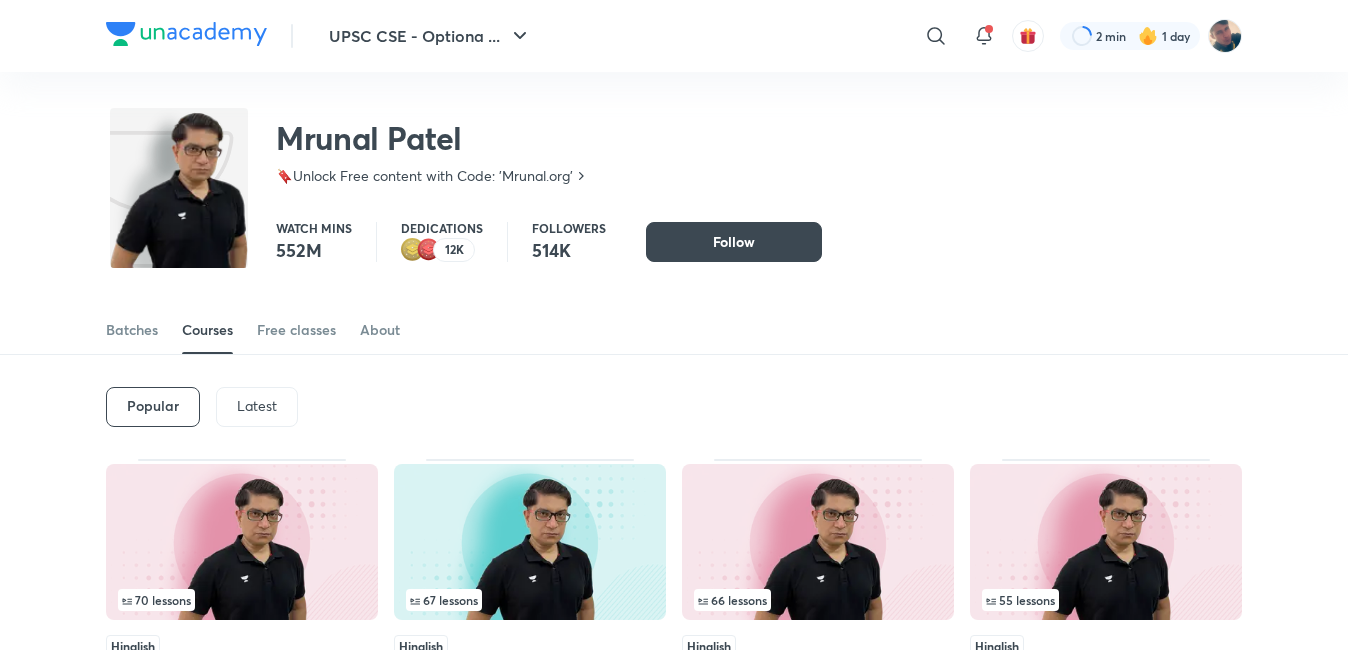 click on "Free classes" at bounding box center [296, 330] 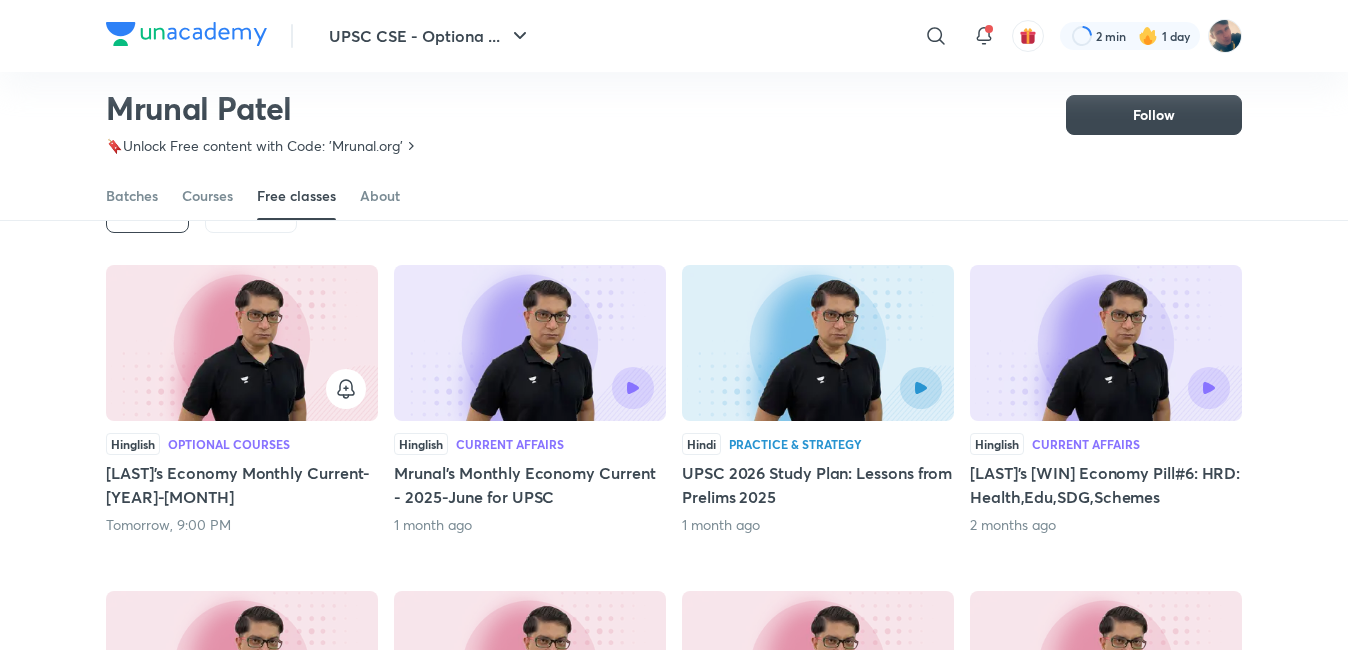 scroll, scrollTop: 96, scrollLeft: 0, axis: vertical 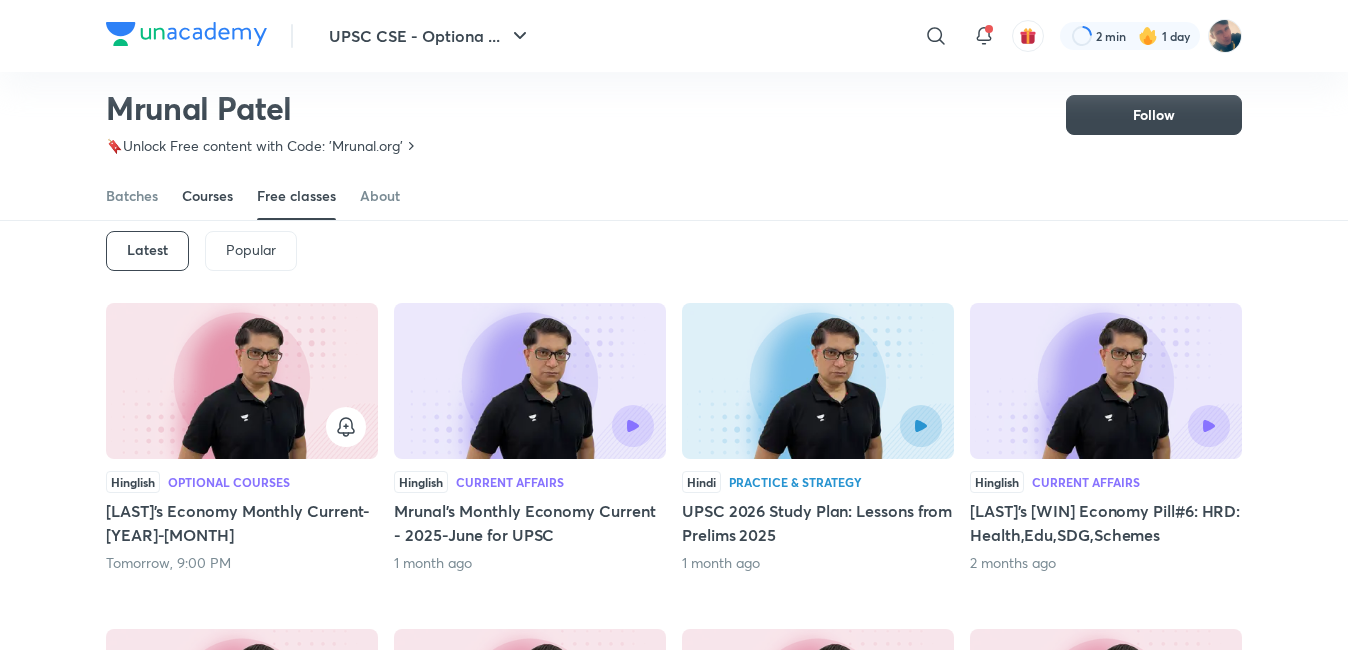 click on "Courses" at bounding box center [207, 196] 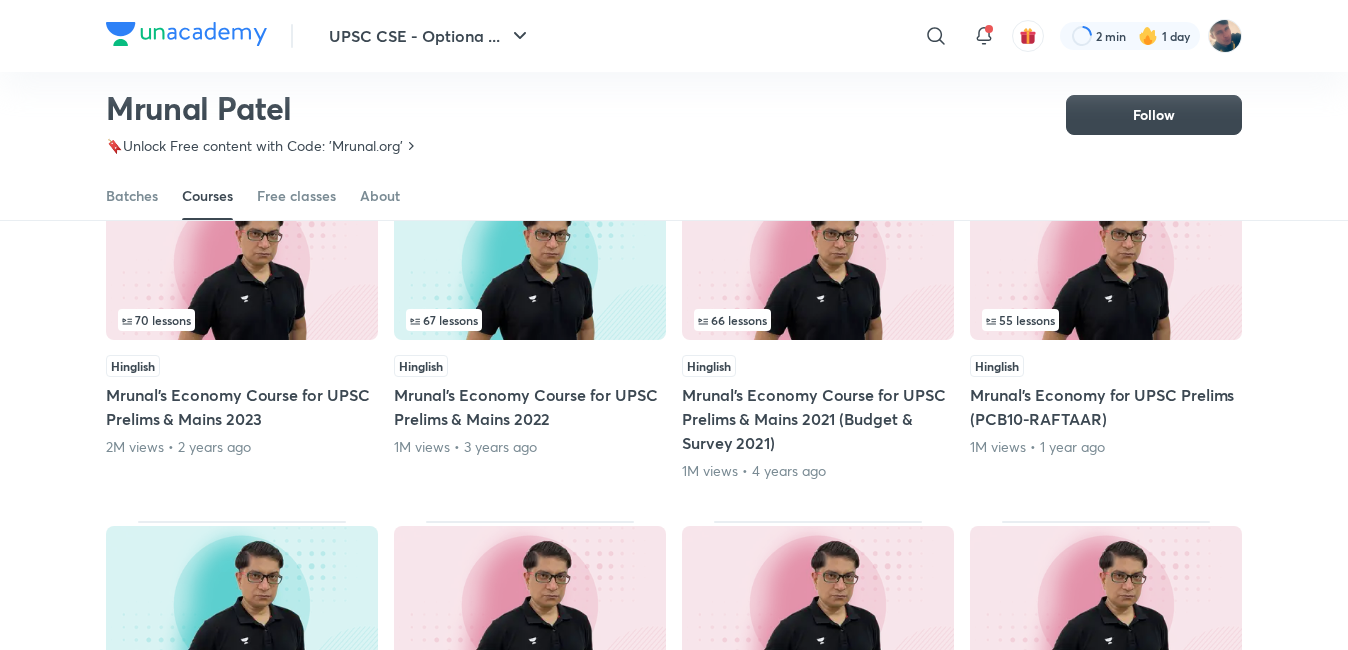 scroll, scrollTop: 188, scrollLeft: 0, axis: vertical 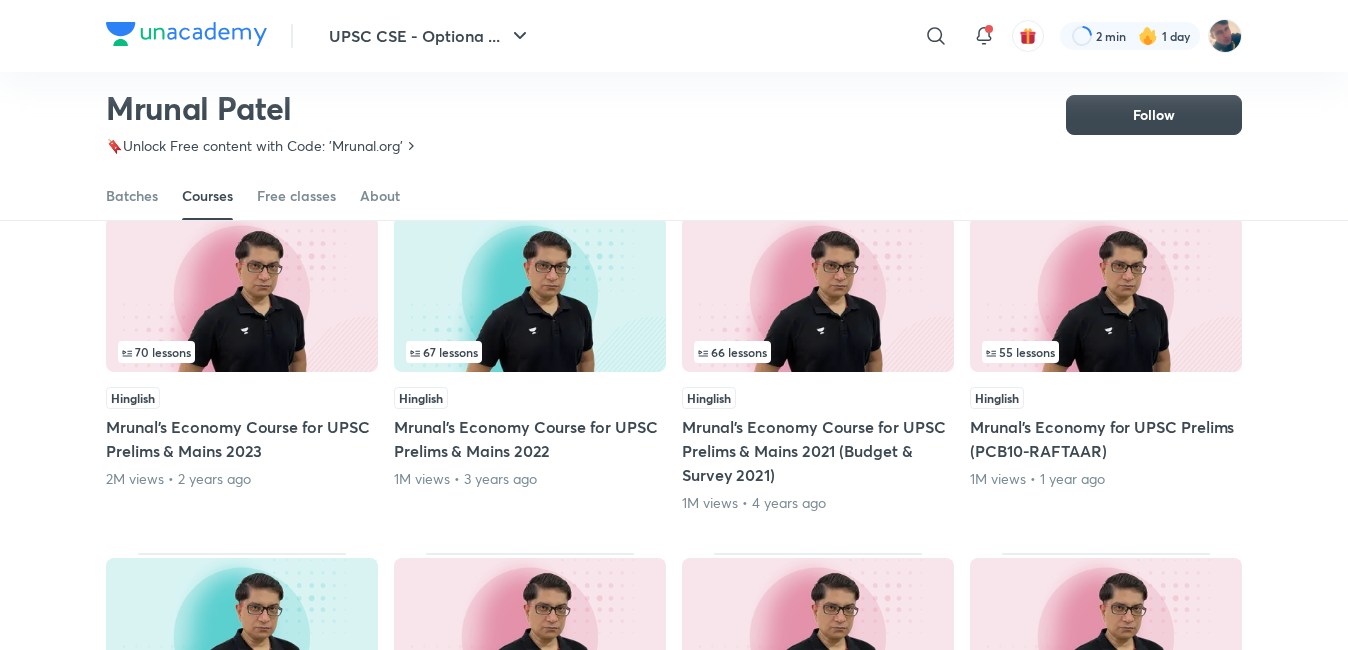 click at bounding box center (242, 294) 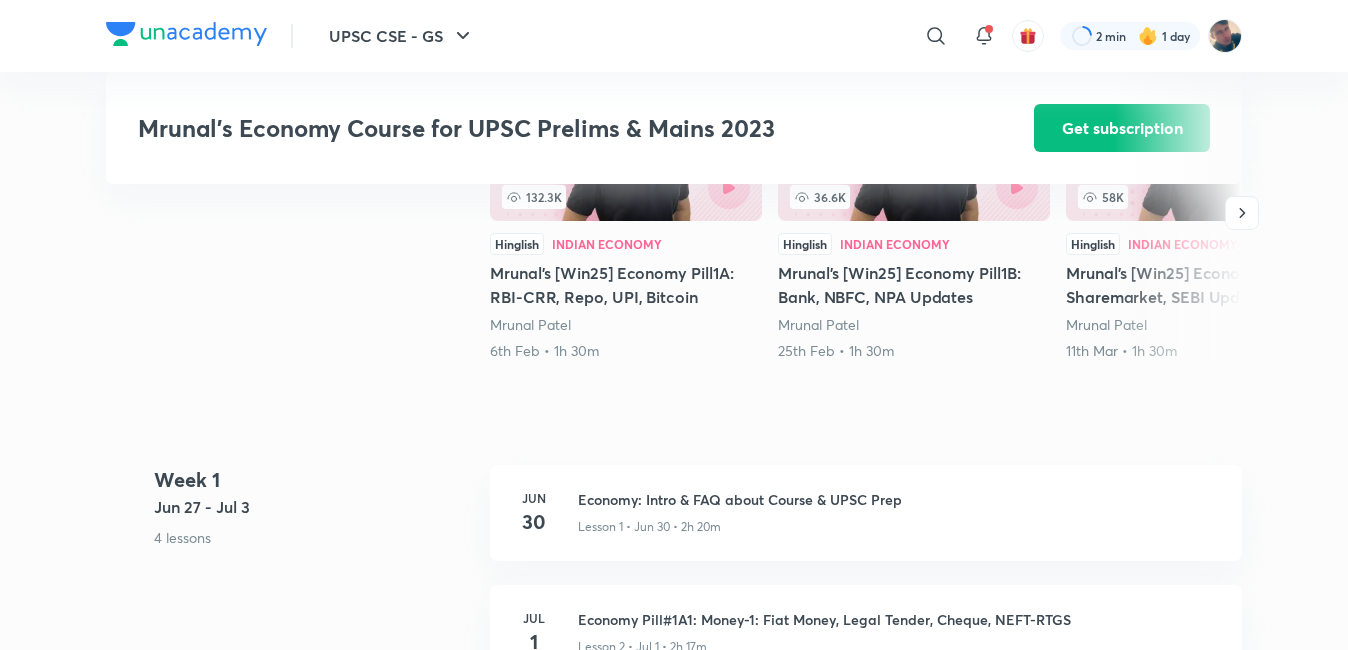 scroll, scrollTop: 700, scrollLeft: 0, axis: vertical 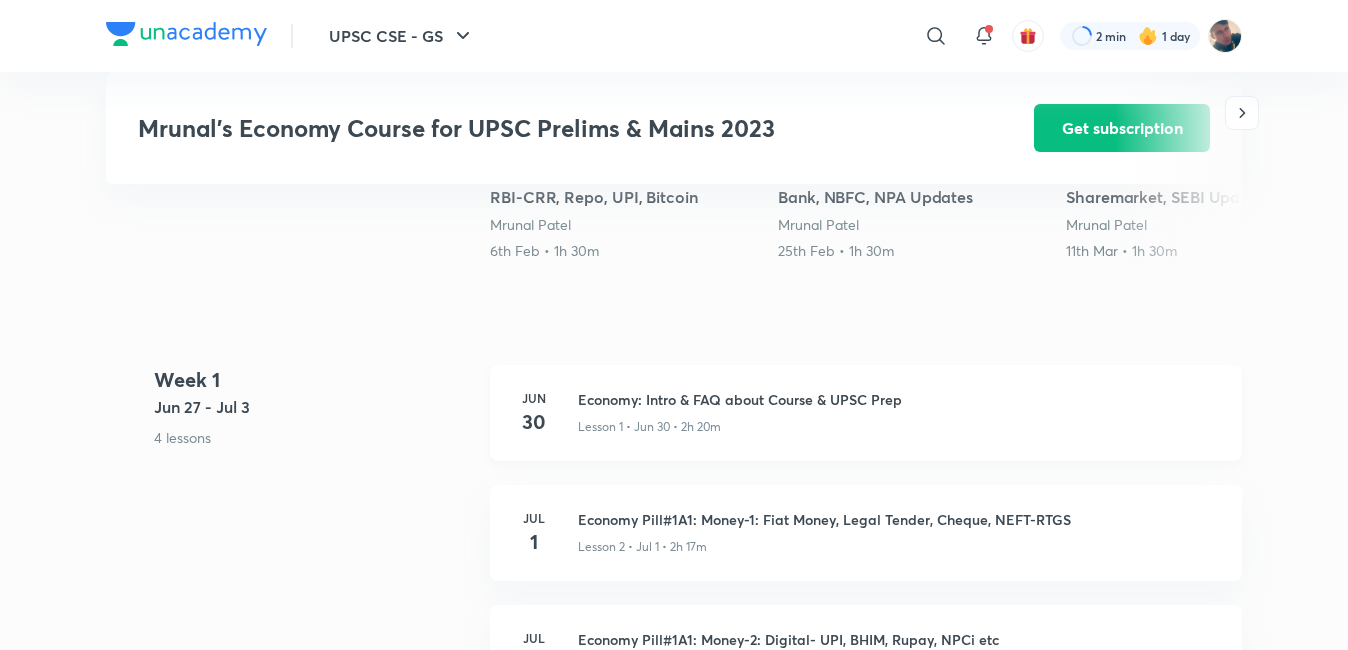 click on "30" at bounding box center [534, 422] 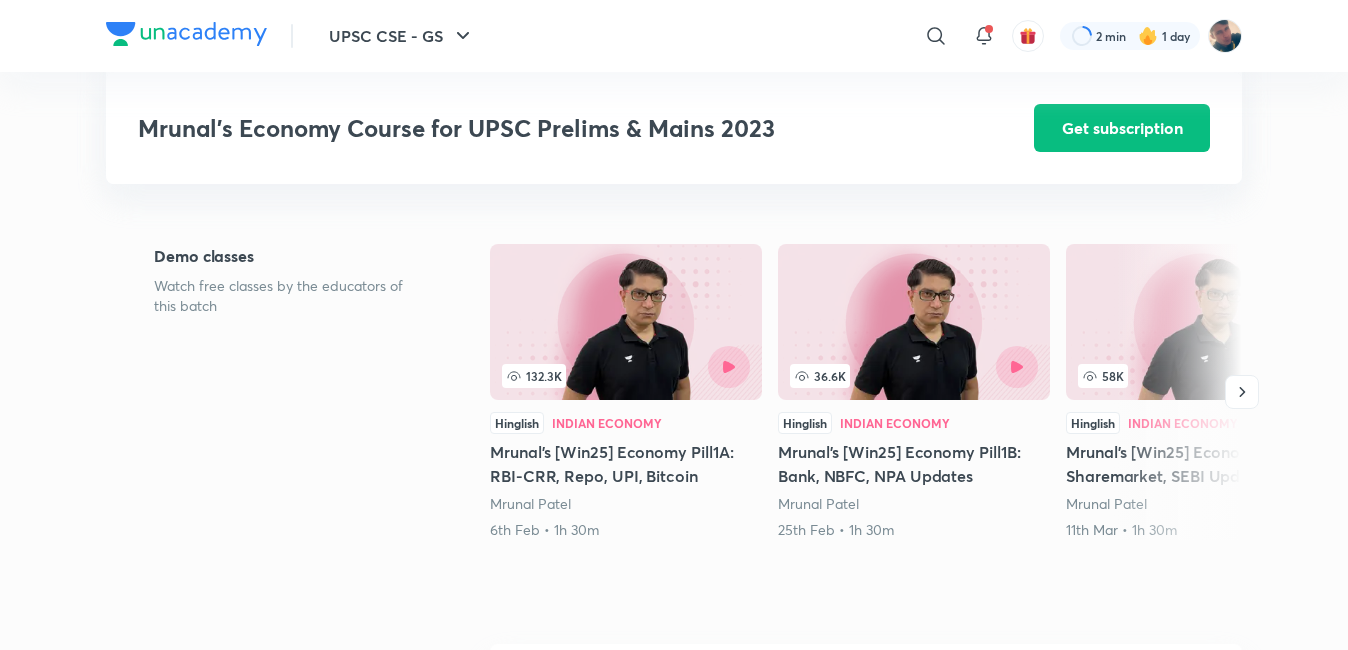 scroll, scrollTop: 400, scrollLeft: 0, axis: vertical 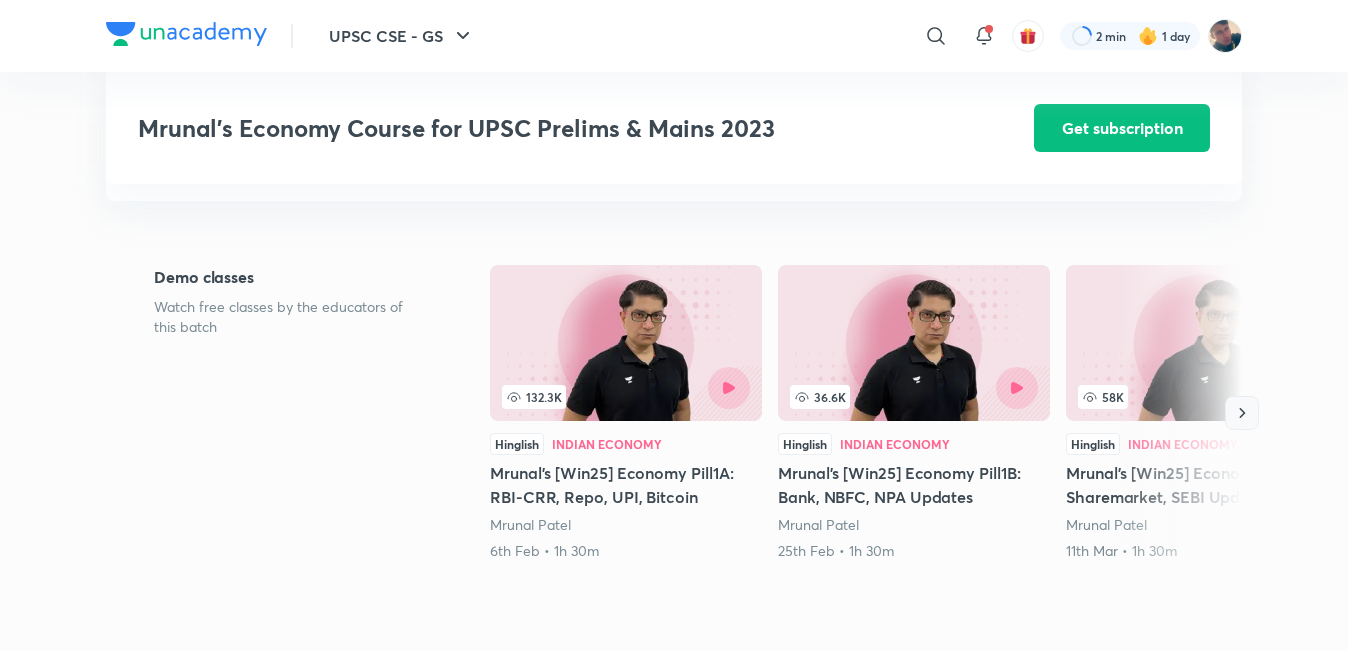 type 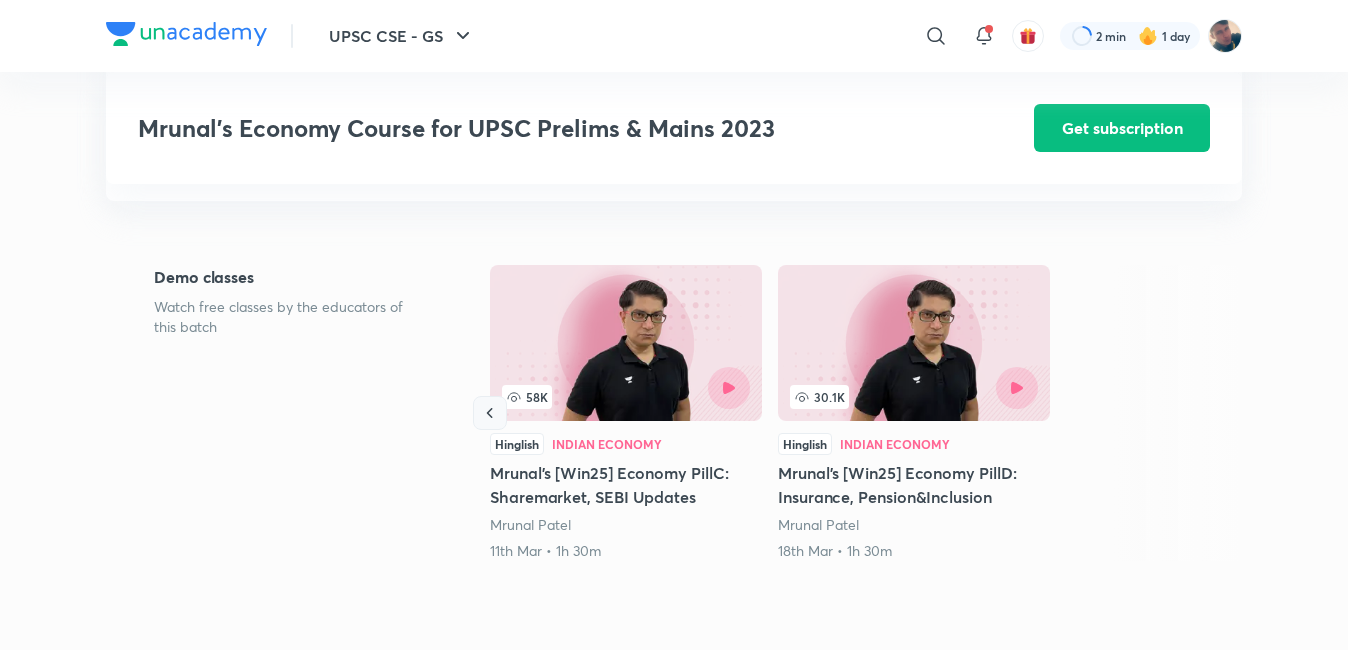 type 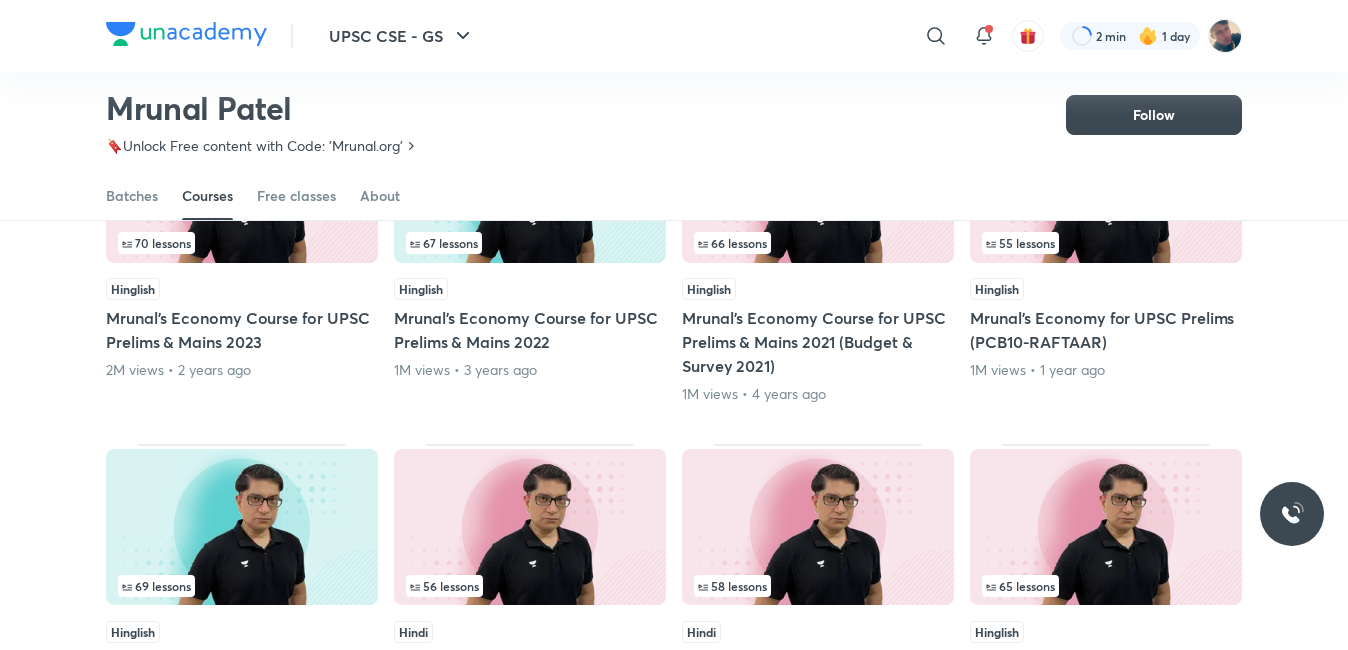 scroll, scrollTop: 87, scrollLeft: 0, axis: vertical 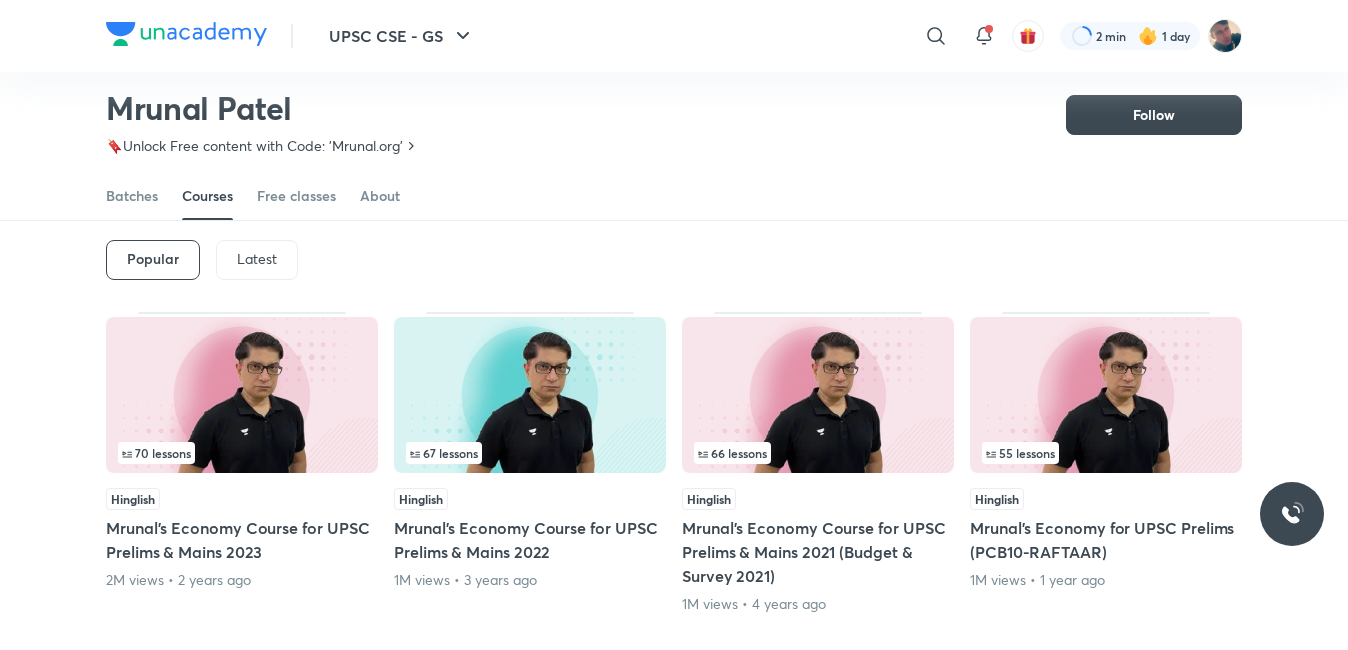 click at bounding box center [1106, 395] 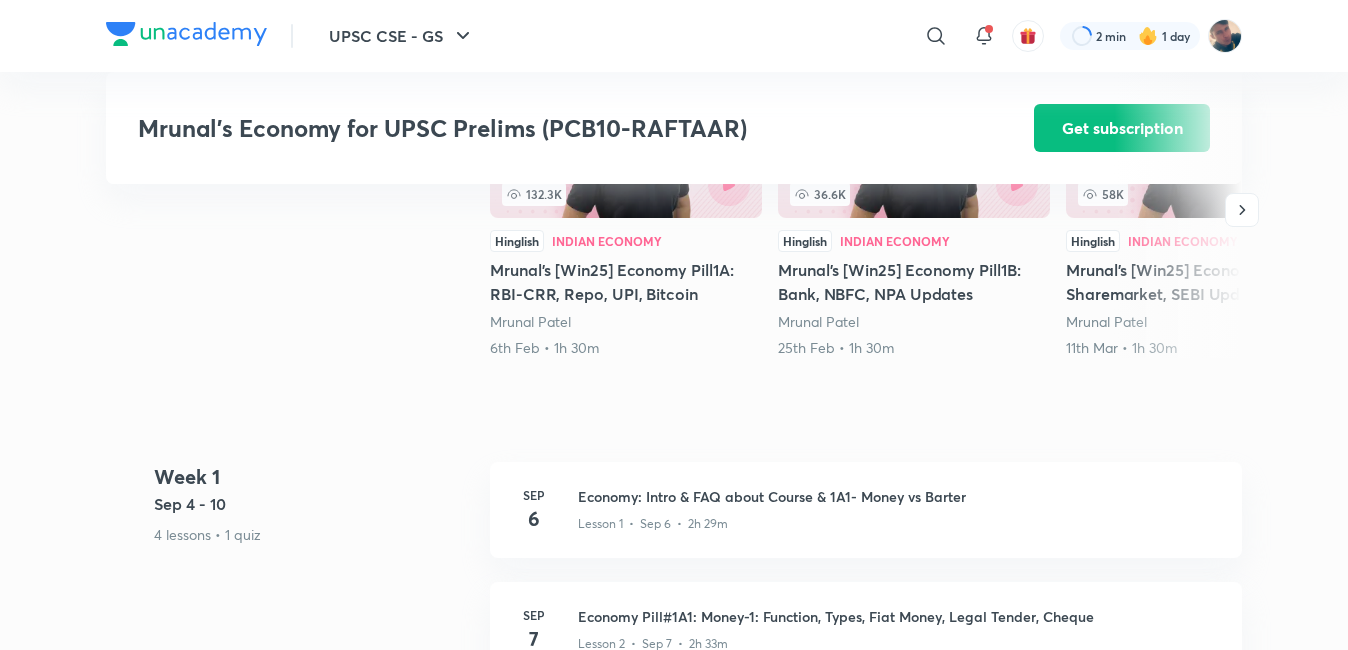 scroll, scrollTop: 800, scrollLeft: 0, axis: vertical 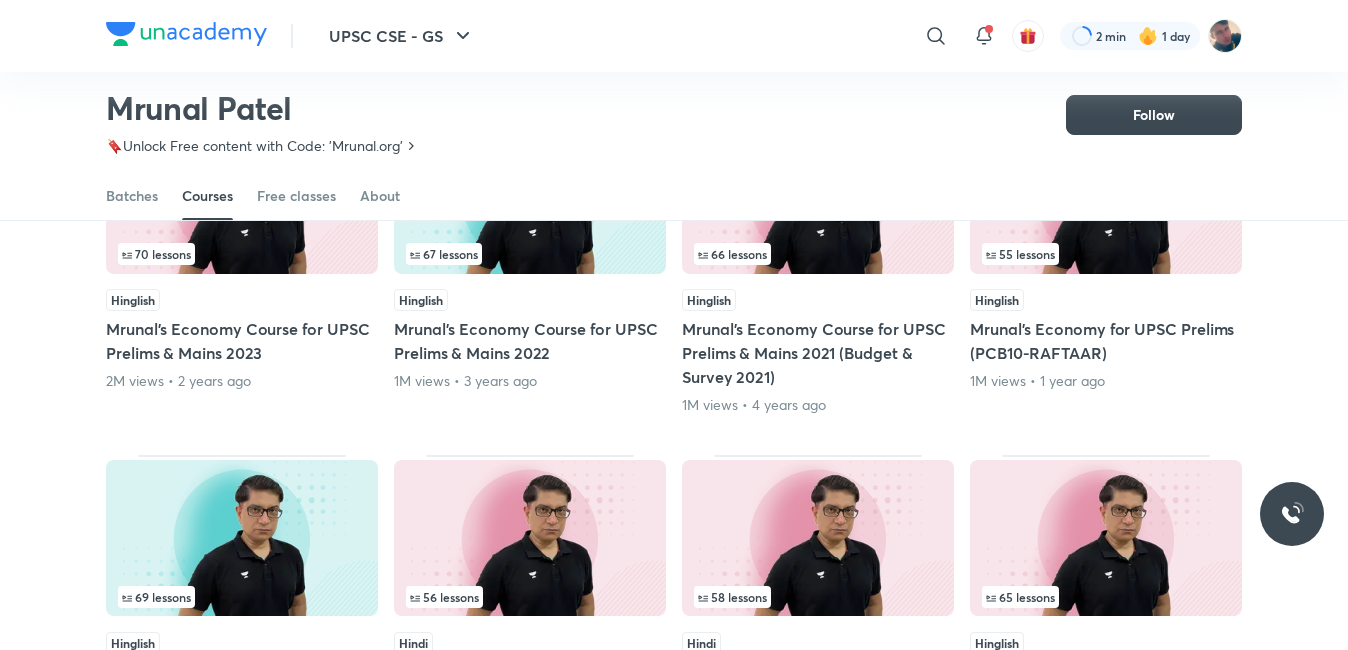 click at bounding box center [530, 196] 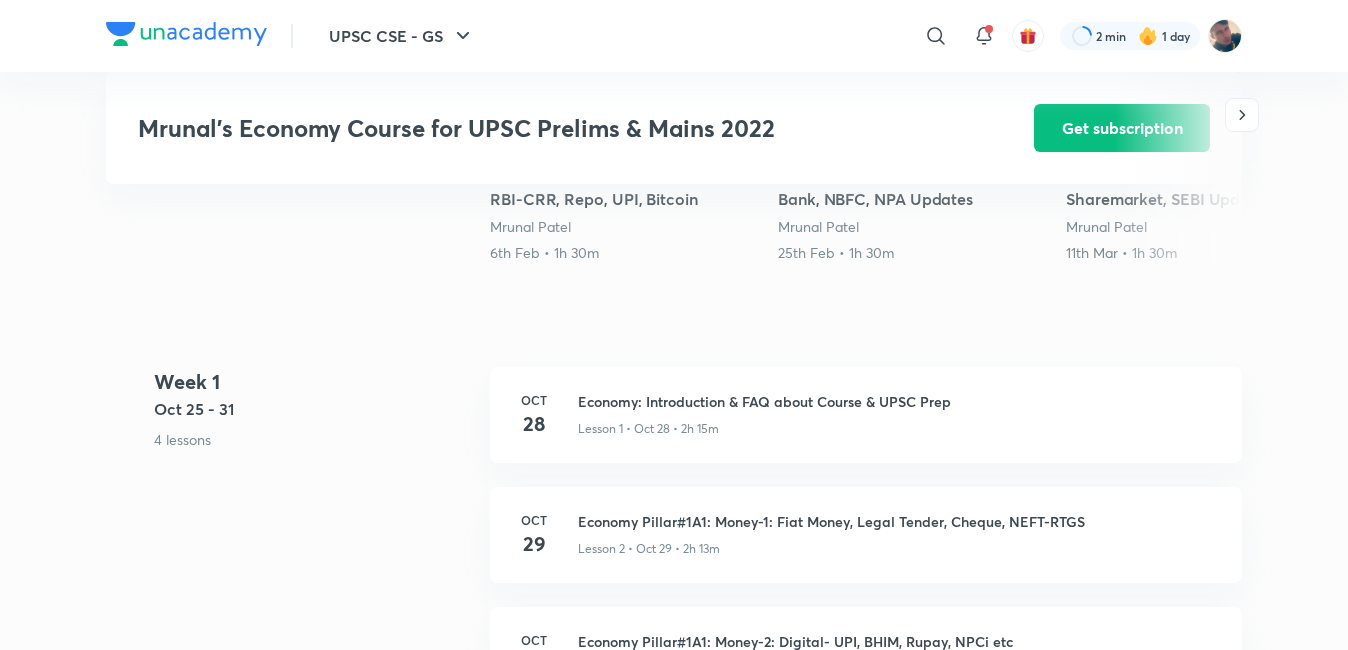 scroll, scrollTop: 700, scrollLeft: 0, axis: vertical 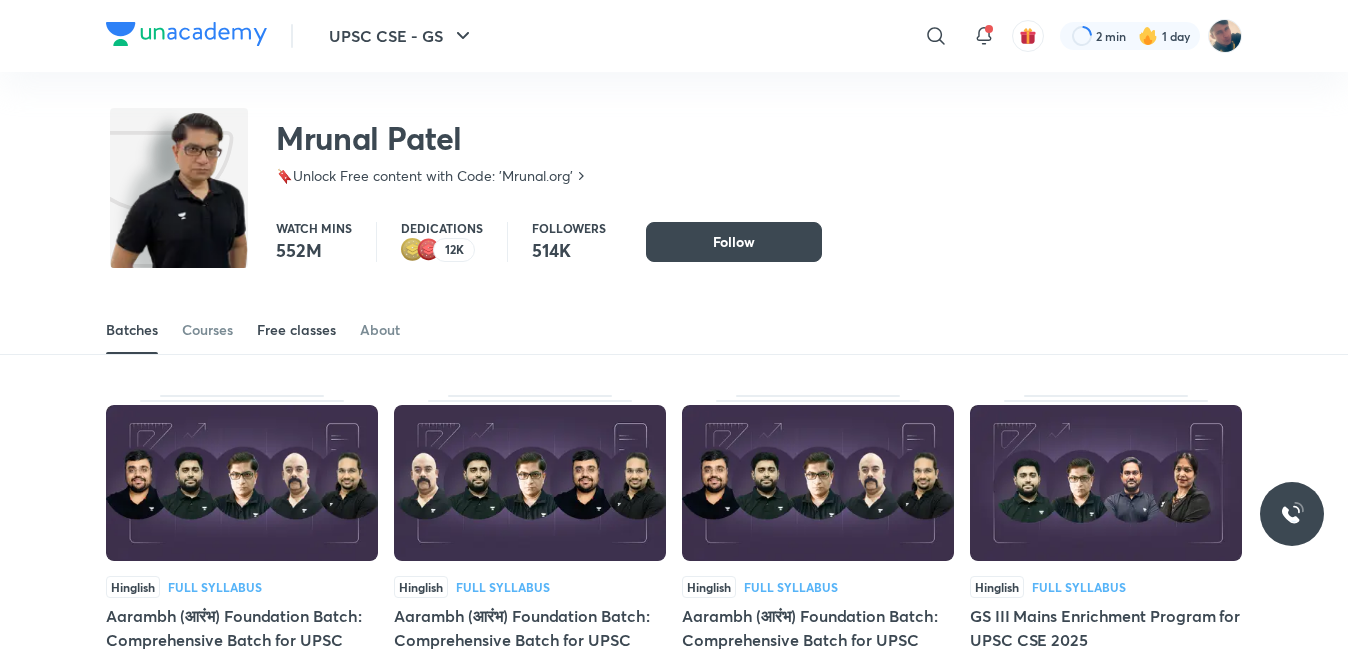 click on "Free classes" at bounding box center (296, 330) 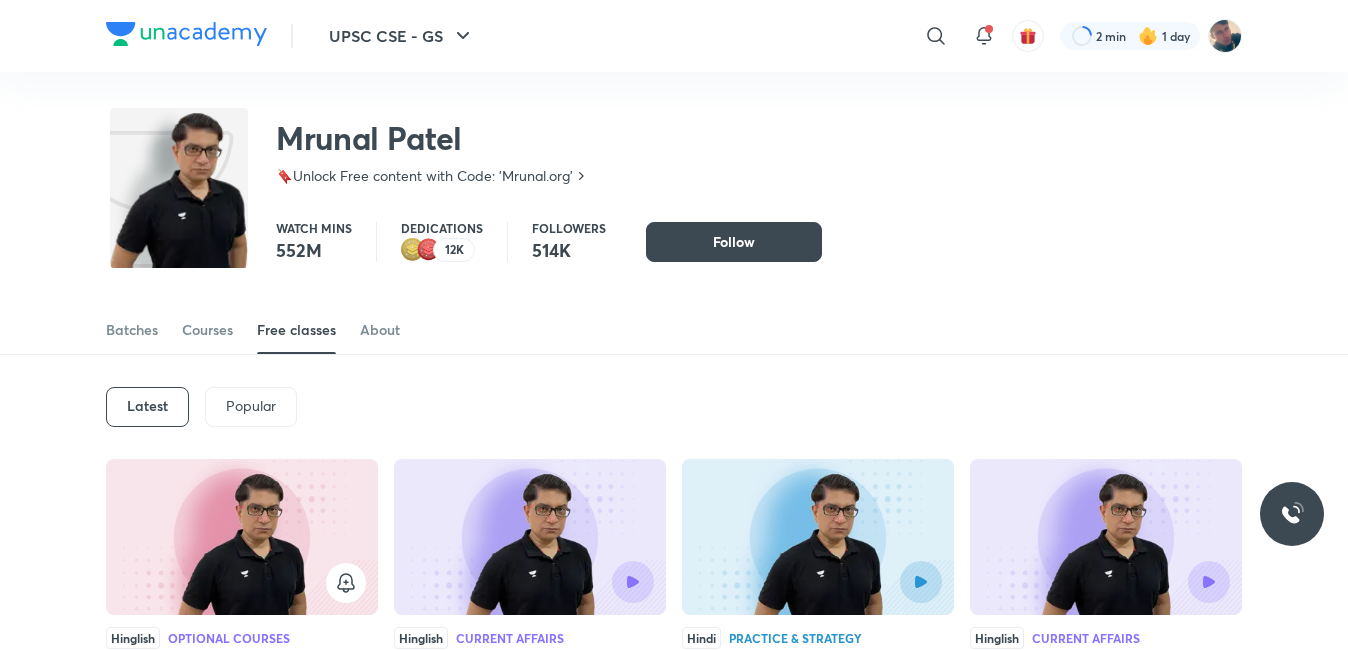 click on "Courses" at bounding box center [207, 330] 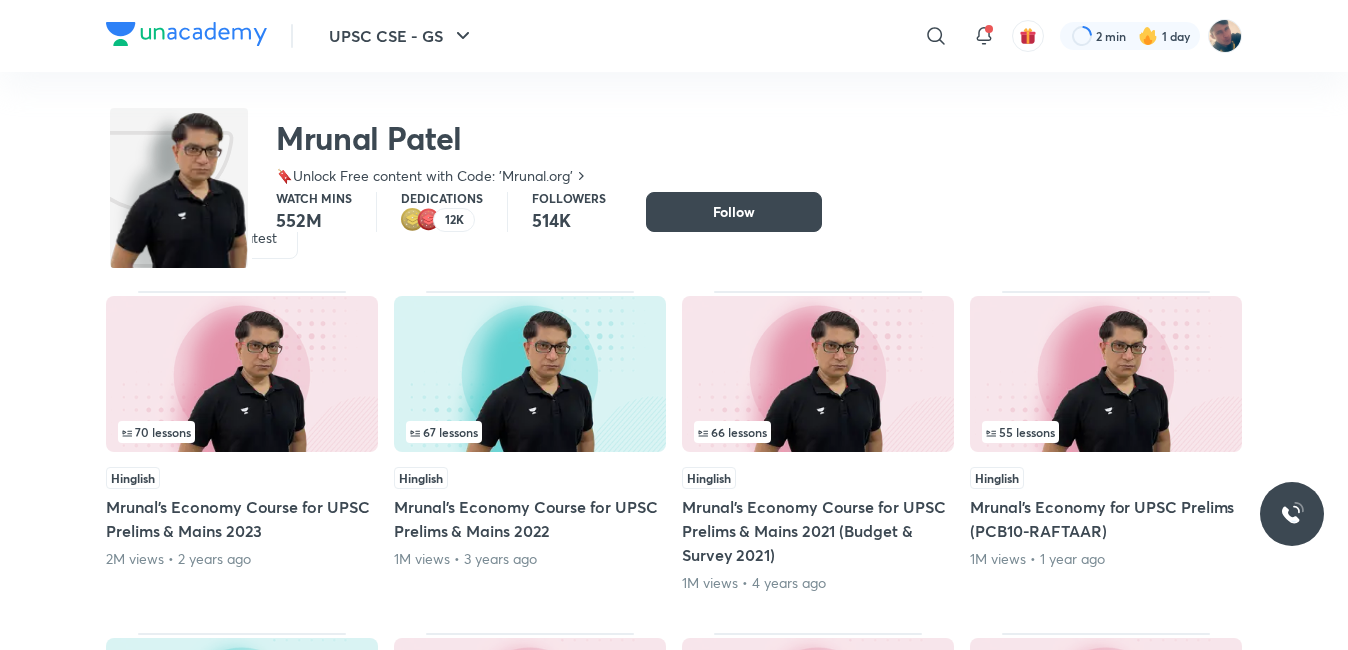 scroll, scrollTop: 60, scrollLeft: 0, axis: vertical 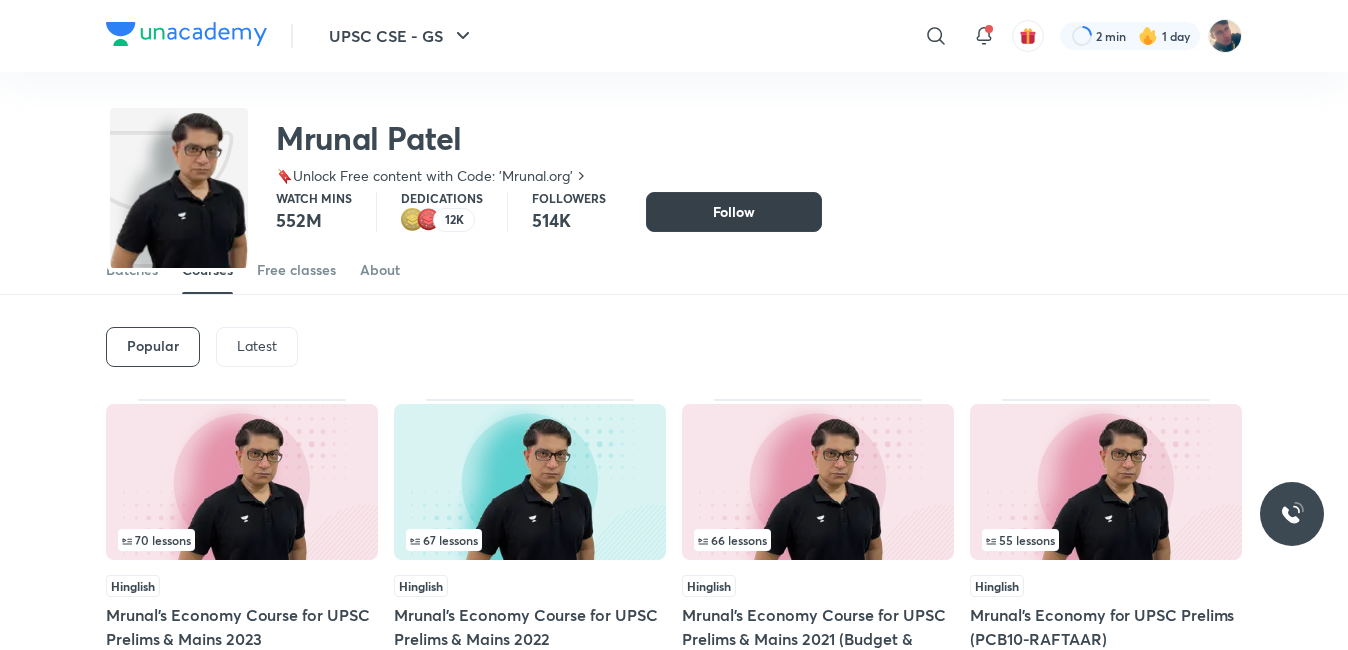 type 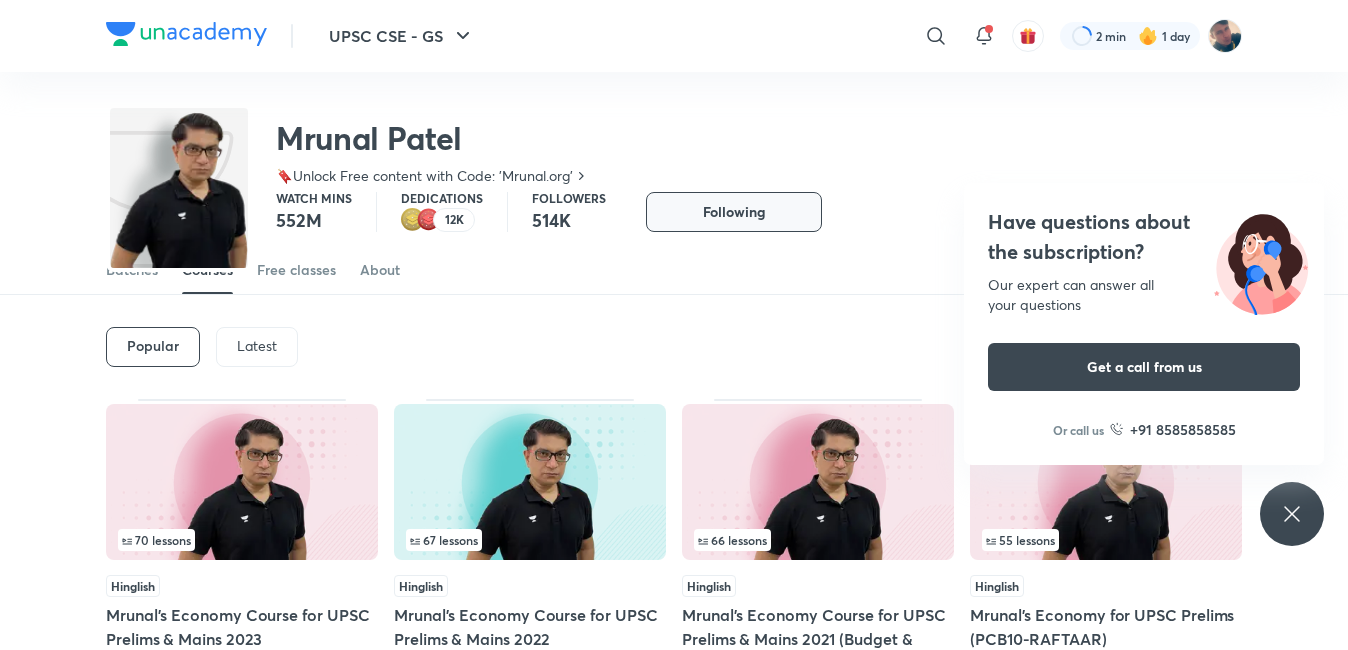 scroll, scrollTop: 0, scrollLeft: 0, axis: both 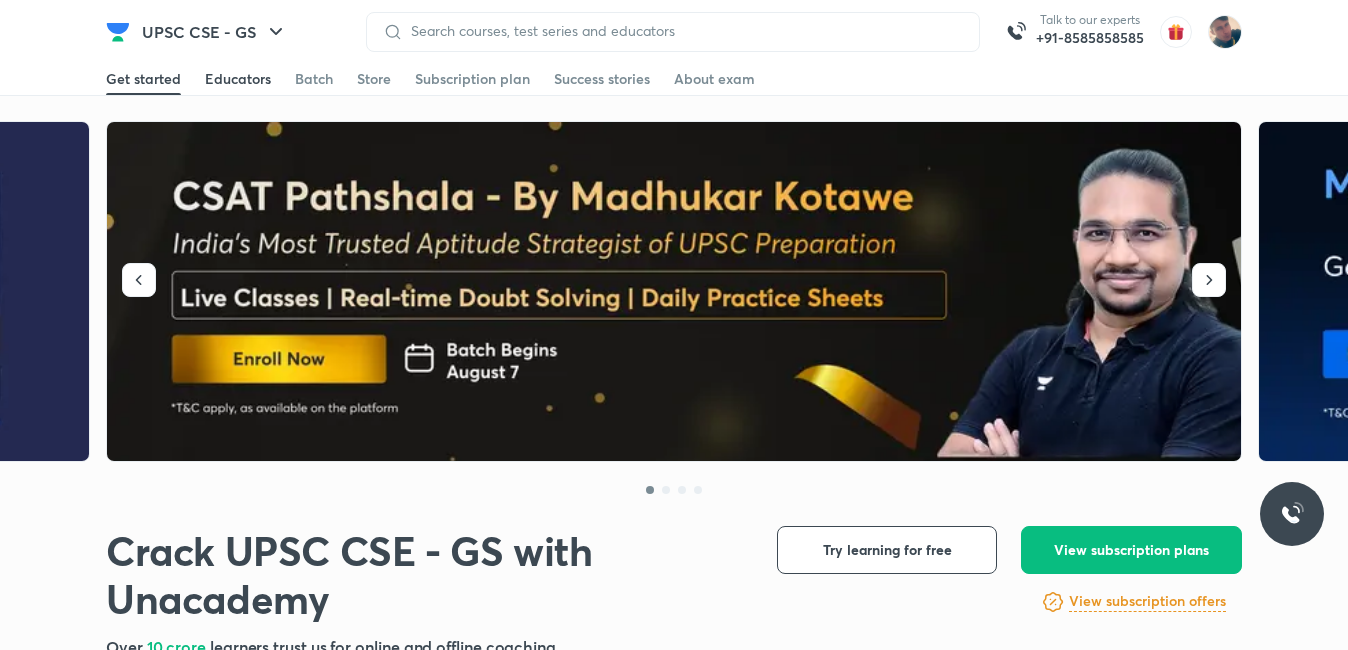 click on "Educators" at bounding box center [238, 79] 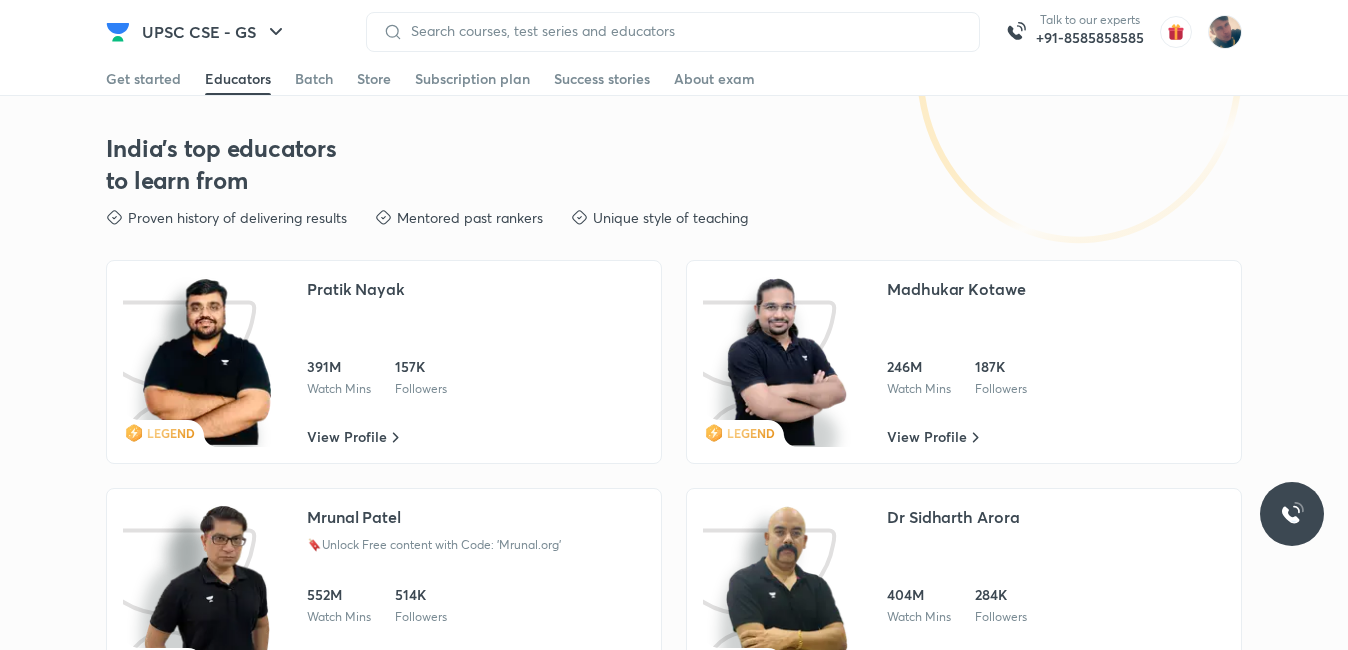 scroll, scrollTop: 3230, scrollLeft: 0, axis: vertical 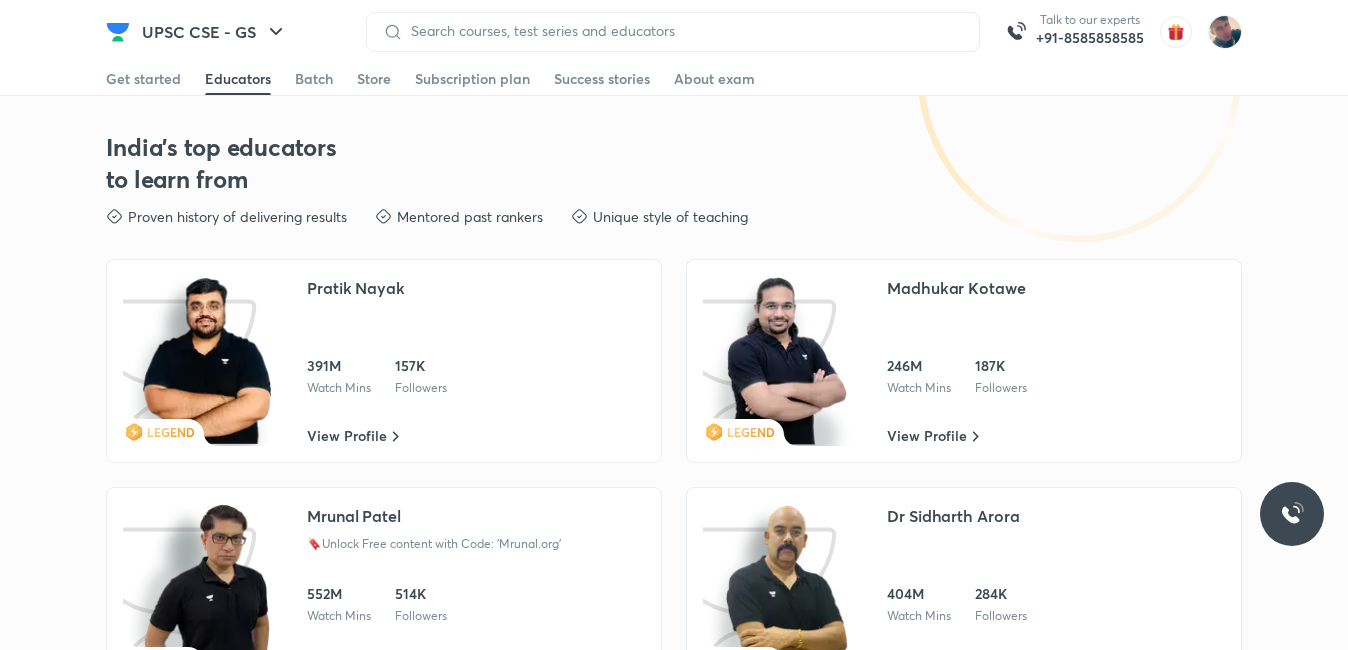 click at bounding box center [207, 361] 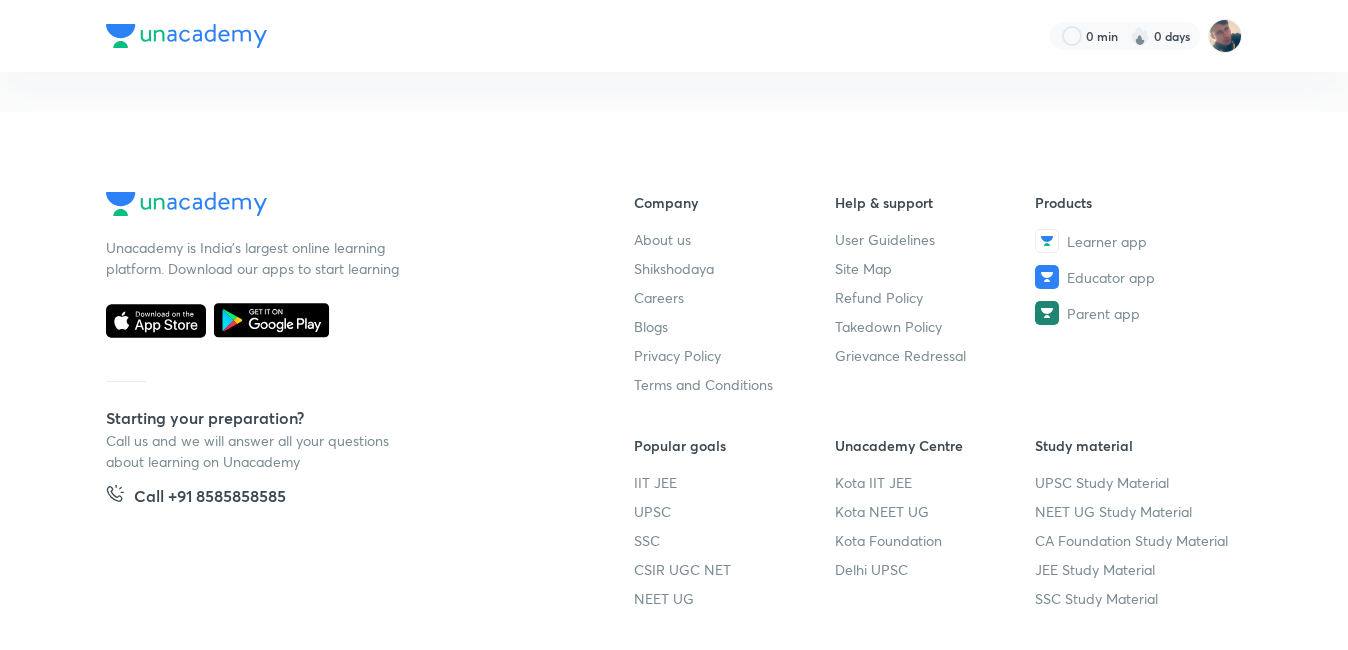 scroll, scrollTop: 0, scrollLeft: 0, axis: both 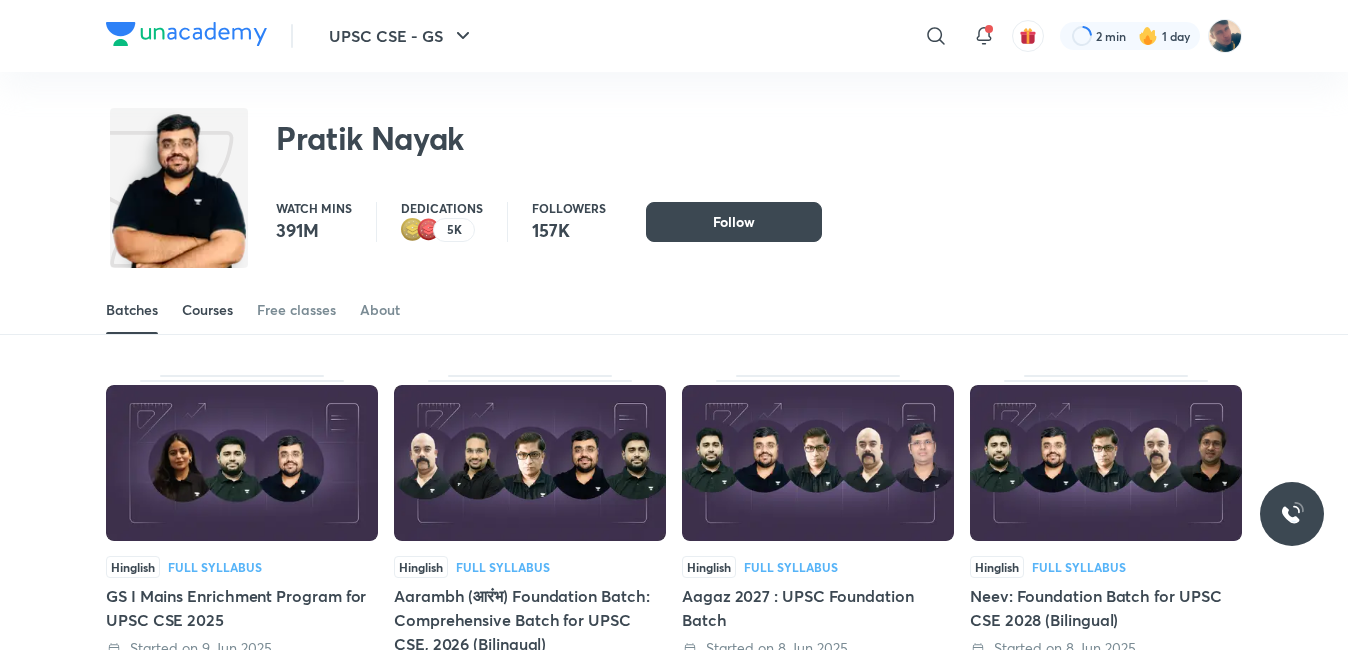 click on "Courses" at bounding box center [207, 310] 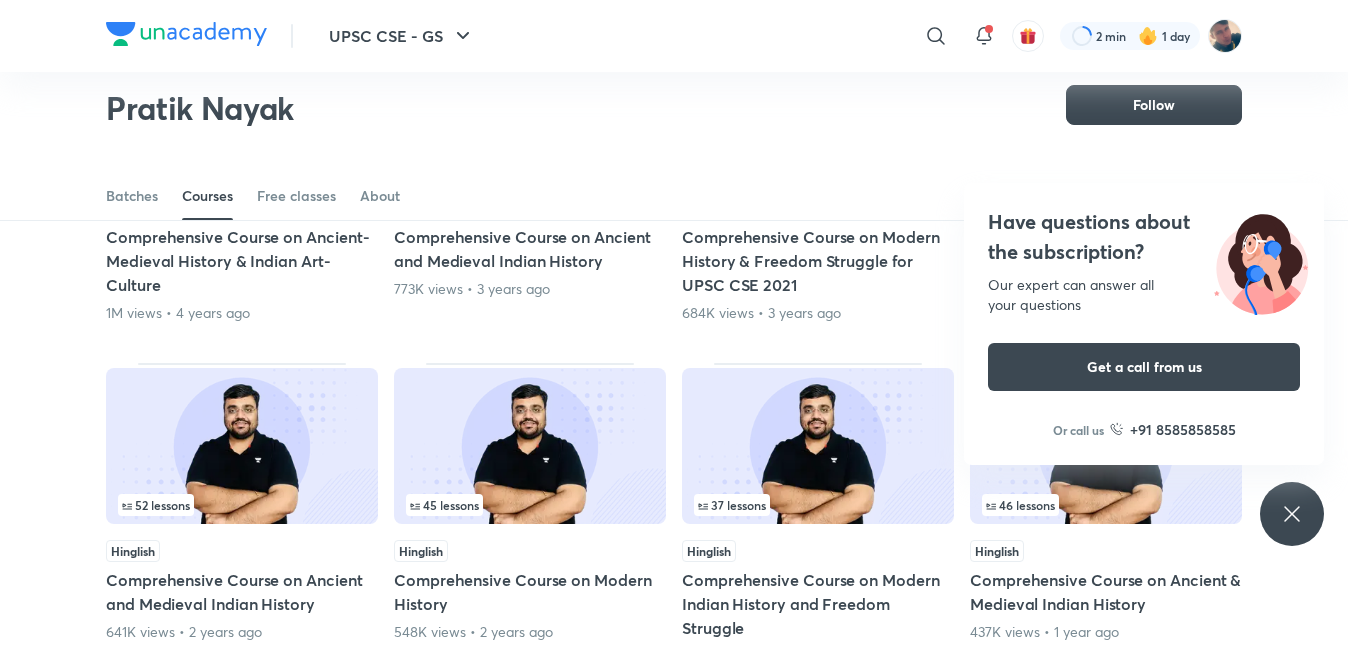 scroll, scrollTop: 388, scrollLeft: 0, axis: vertical 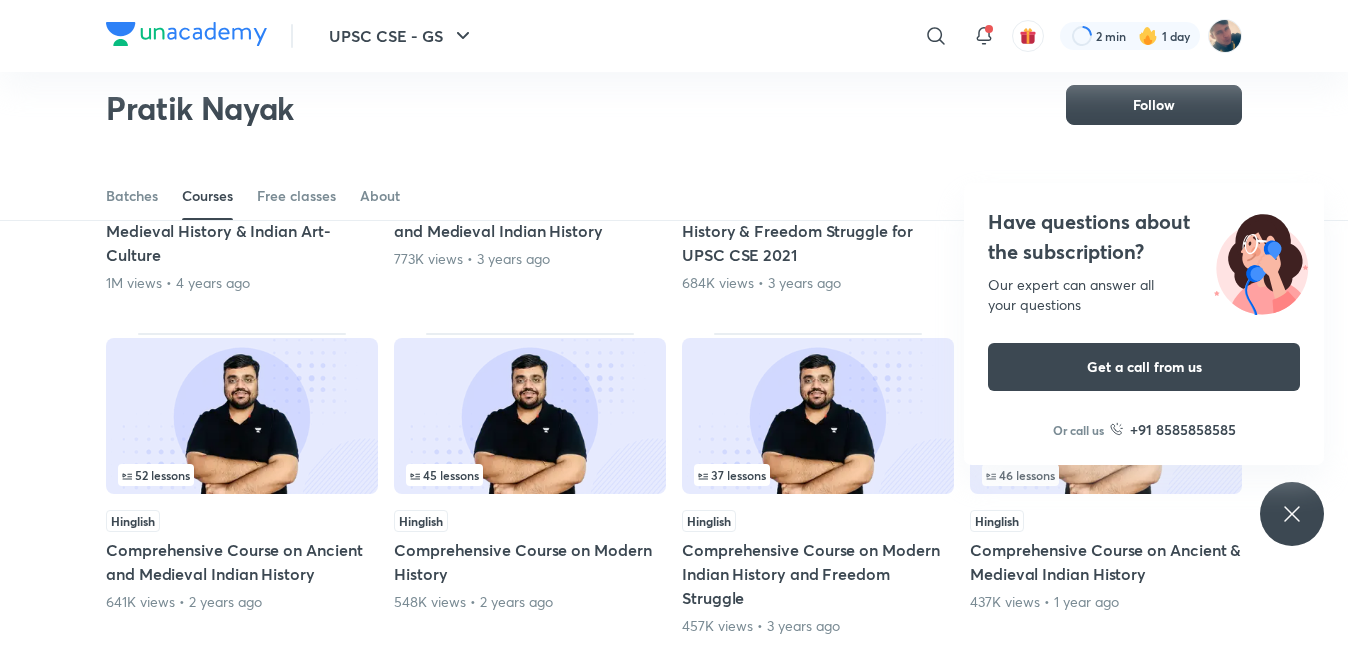 click on "Have questions about the subscription? Our expert can answer all your questions Get a call from us Or call us +91 8585858585" at bounding box center [1292, 514] 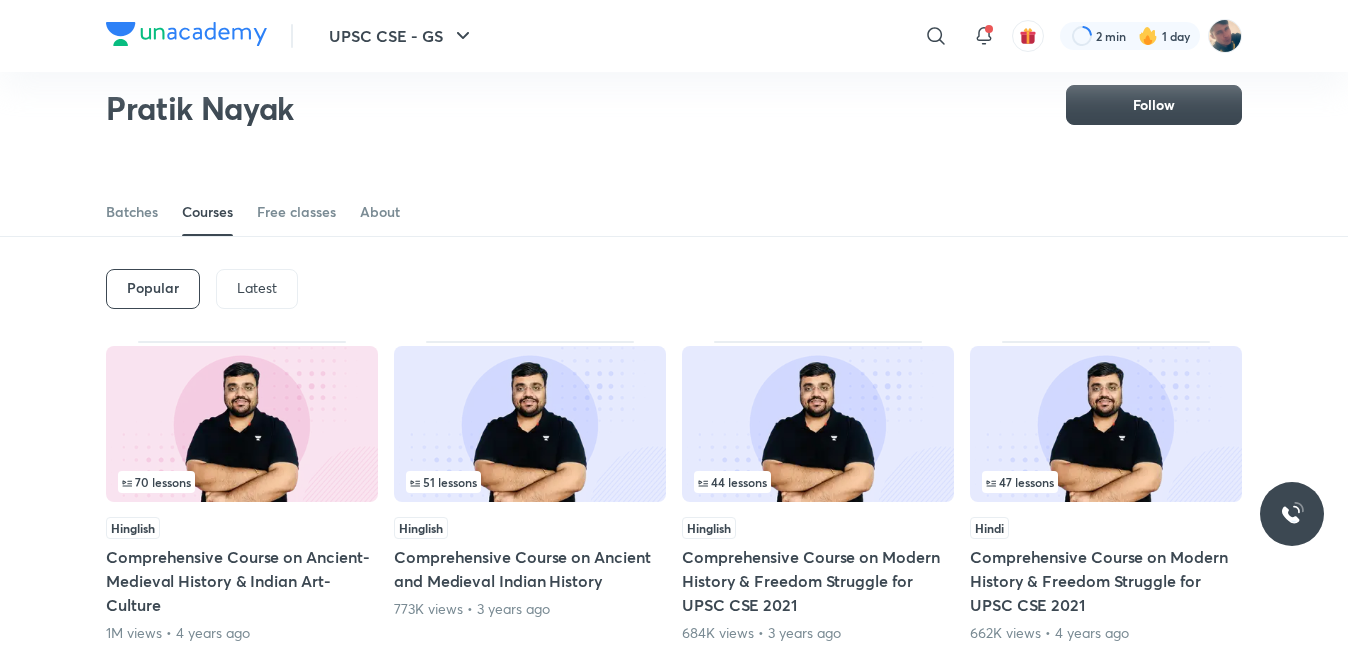 scroll, scrollTop: 60, scrollLeft: 0, axis: vertical 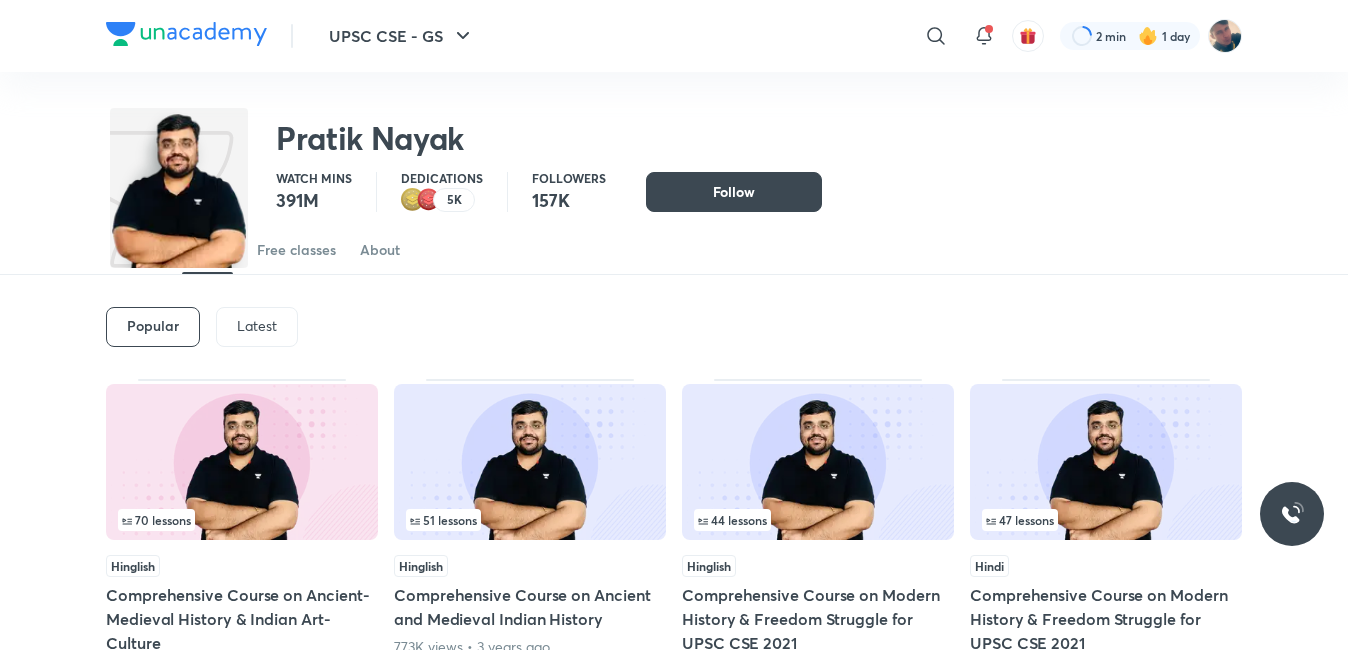 click at bounding box center [242, 462] 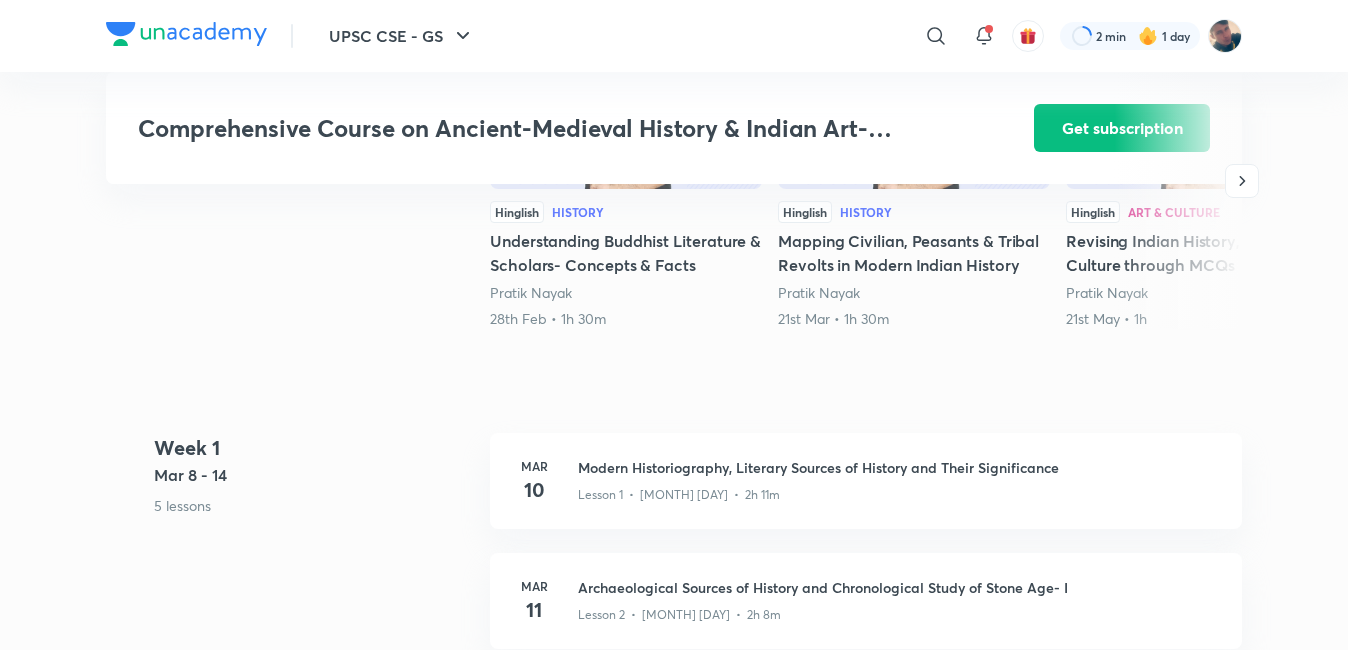 scroll, scrollTop: 700, scrollLeft: 0, axis: vertical 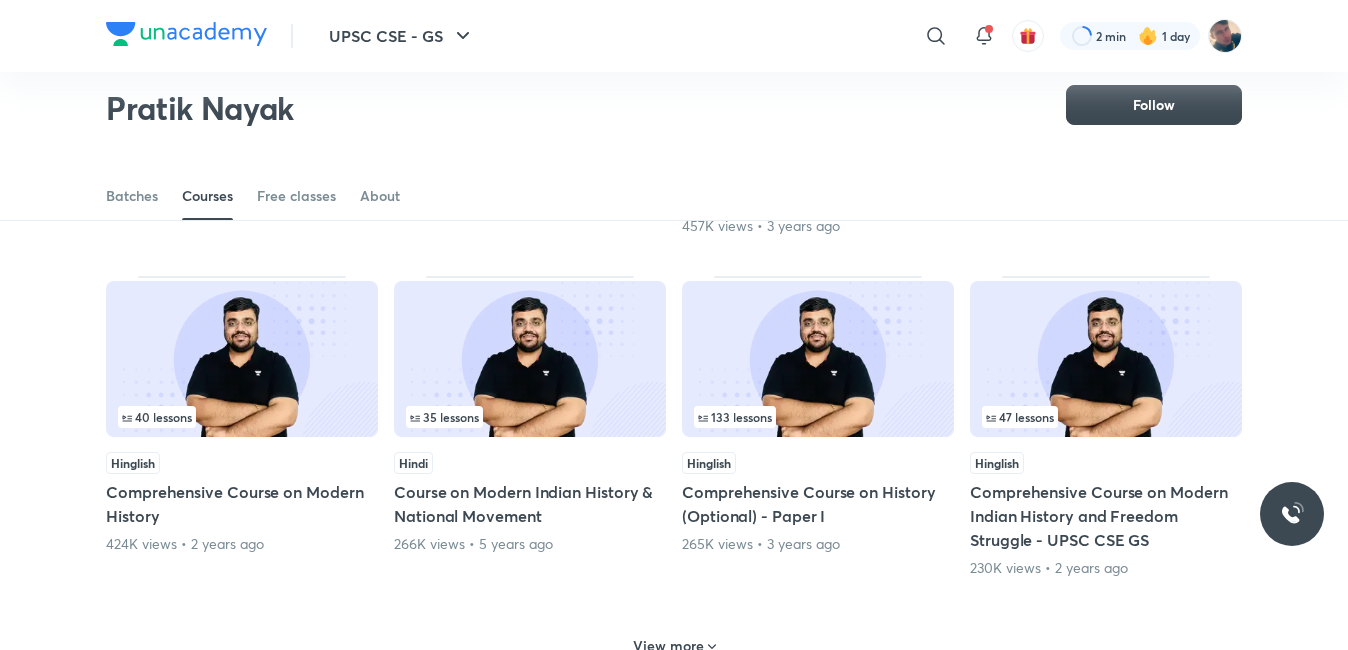 click at bounding box center [818, 359] 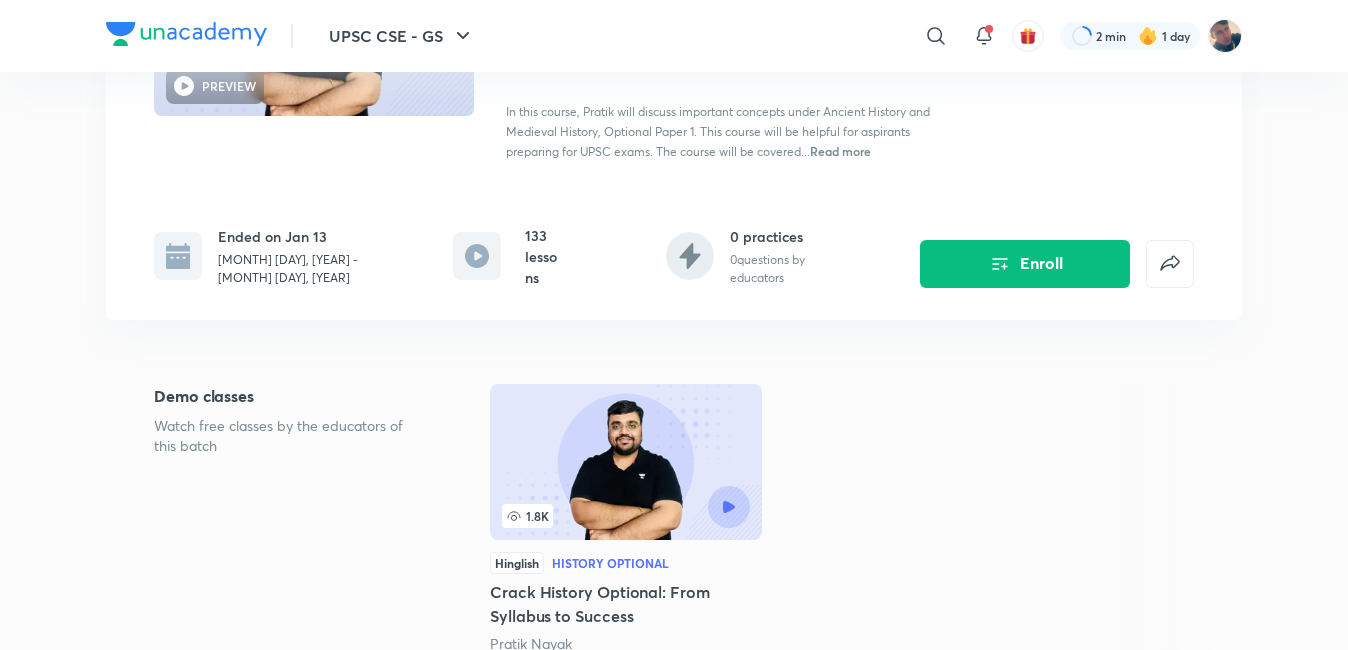 scroll, scrollTop: 300, scrollLeft: 0, axis: vertical 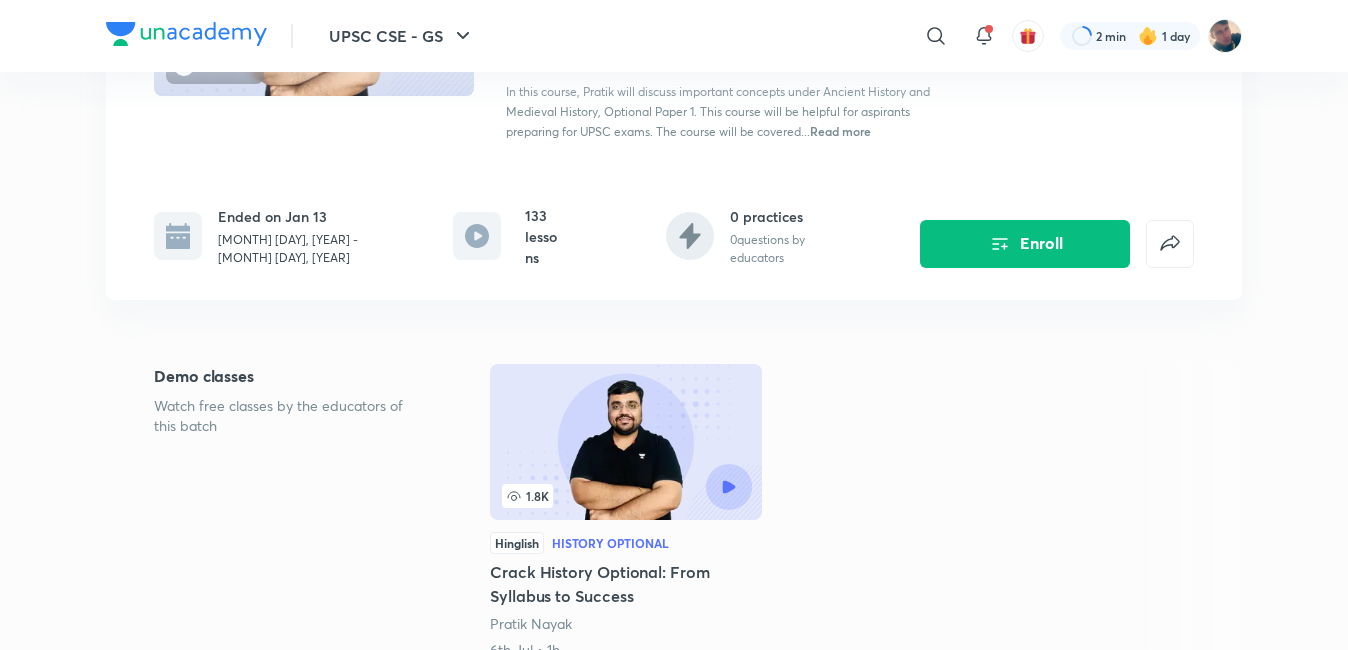 type 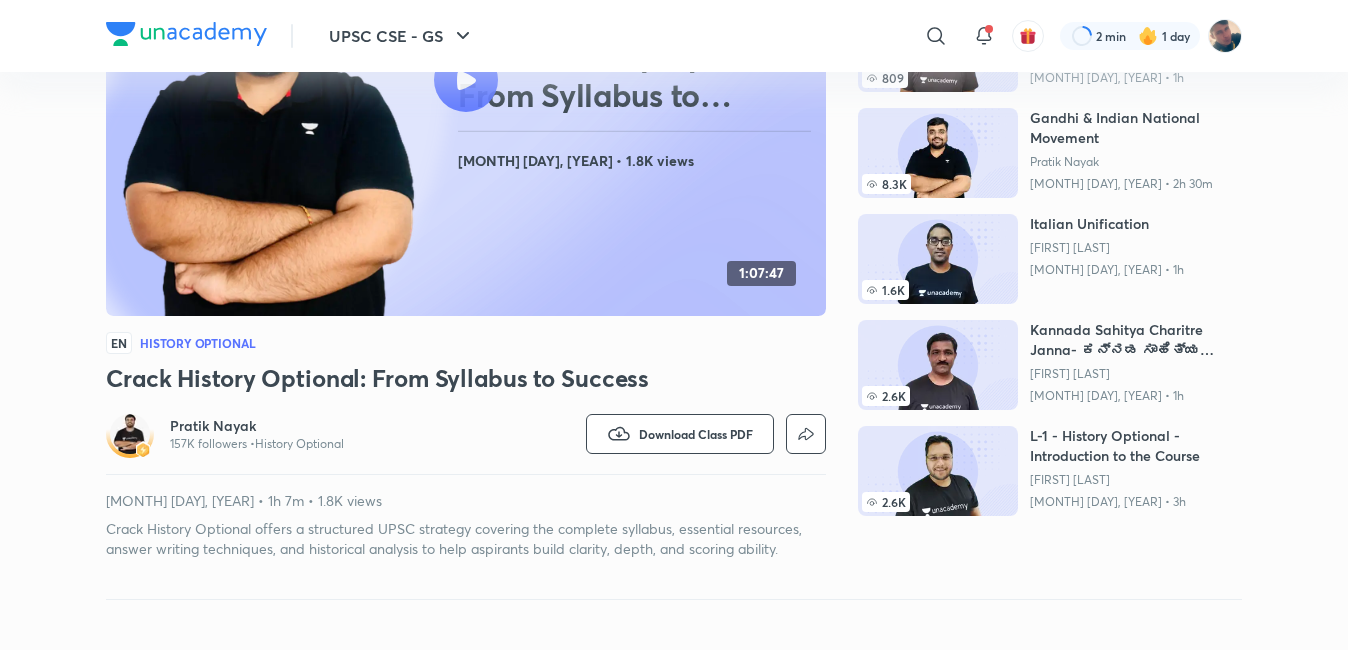 scroll, scrollTop: 0, scrollLeft: 0, axis: both 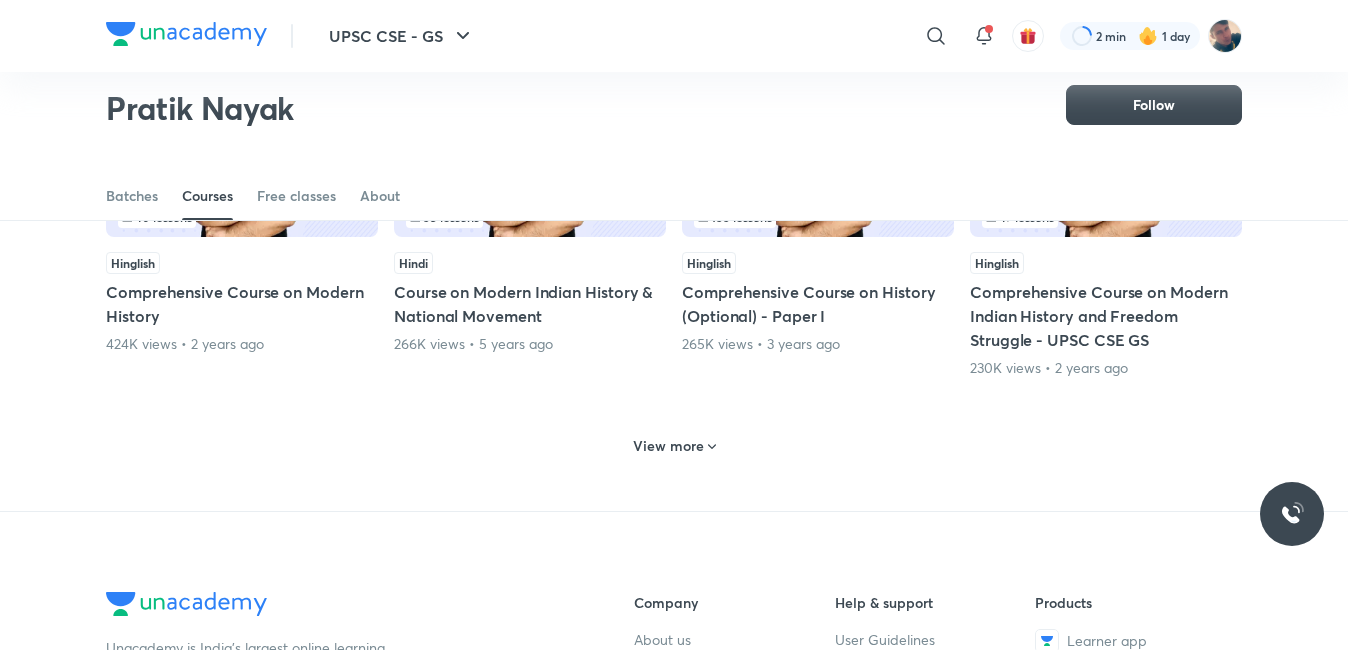click on "View more" at bounding box center [668, 446] 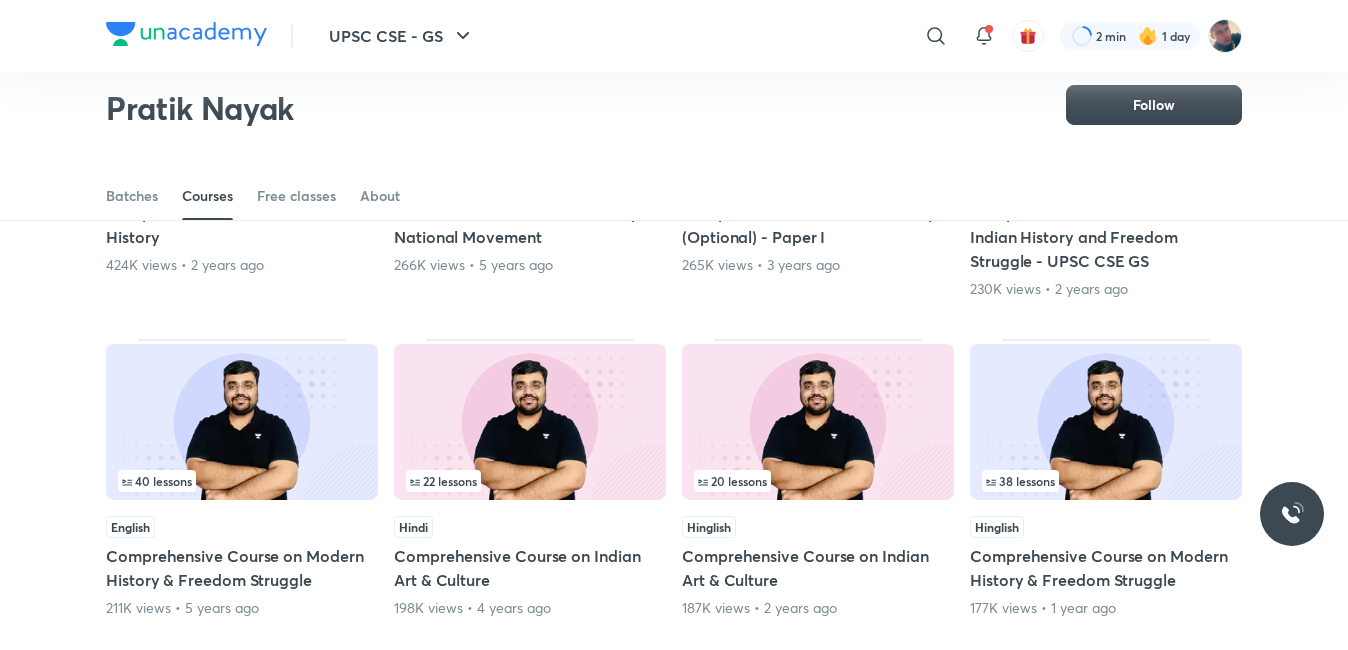 scroll, scrollTop: 1088, scrollLeft: 0, axis: vertical 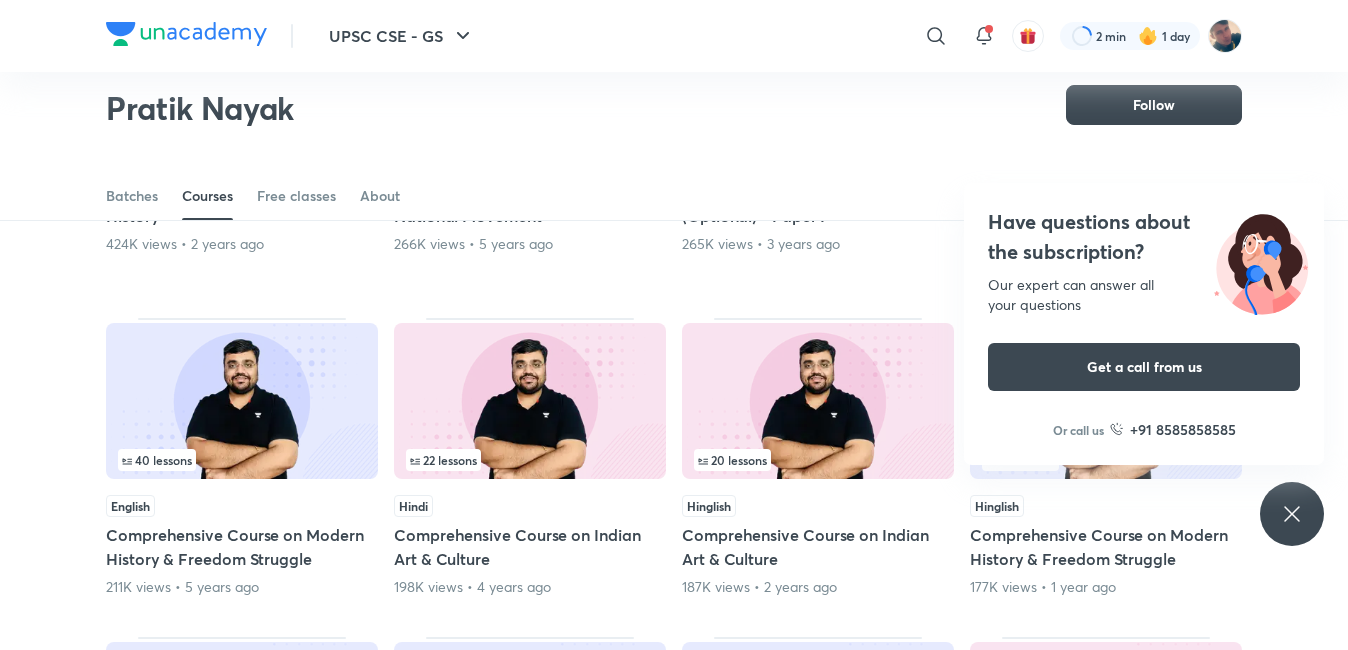 click on "Have questions about the subscription? Our expert can answer all your questions Get a call from us Or call us +91 8585858585" at bounding box center [1292, 514] 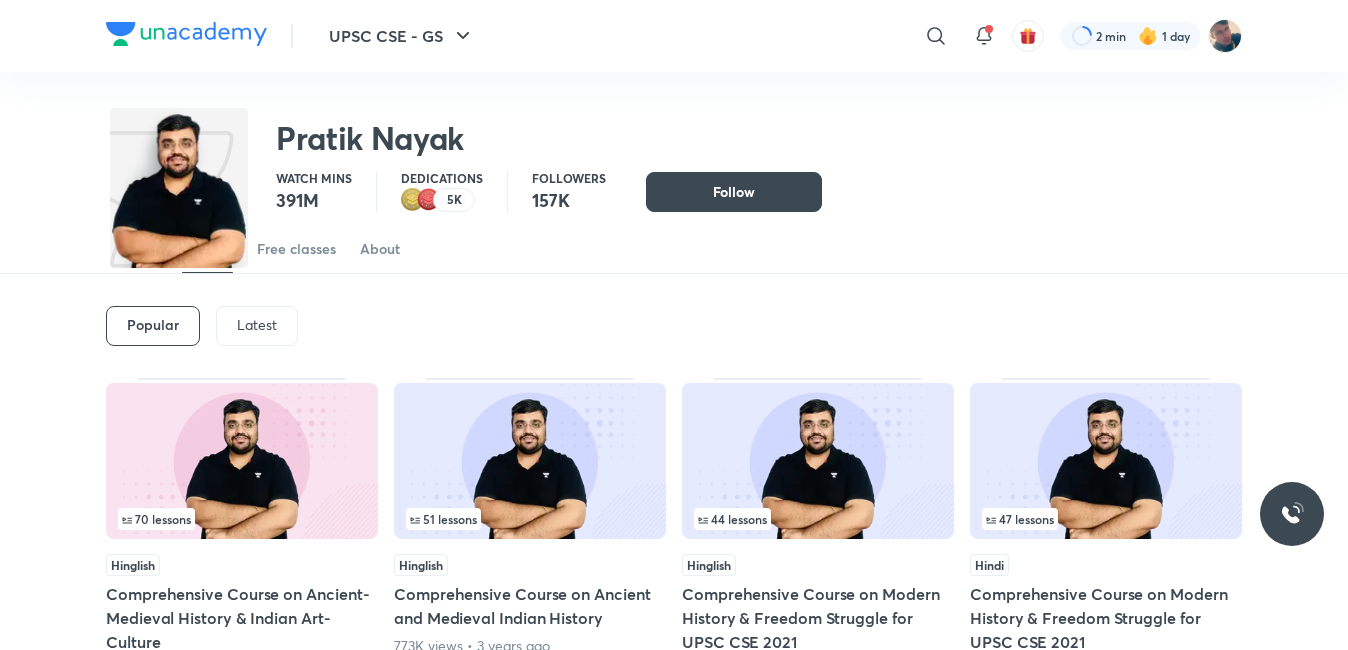 scroll, scrollTop: 60, scrollLeft: 0, axis: vertical 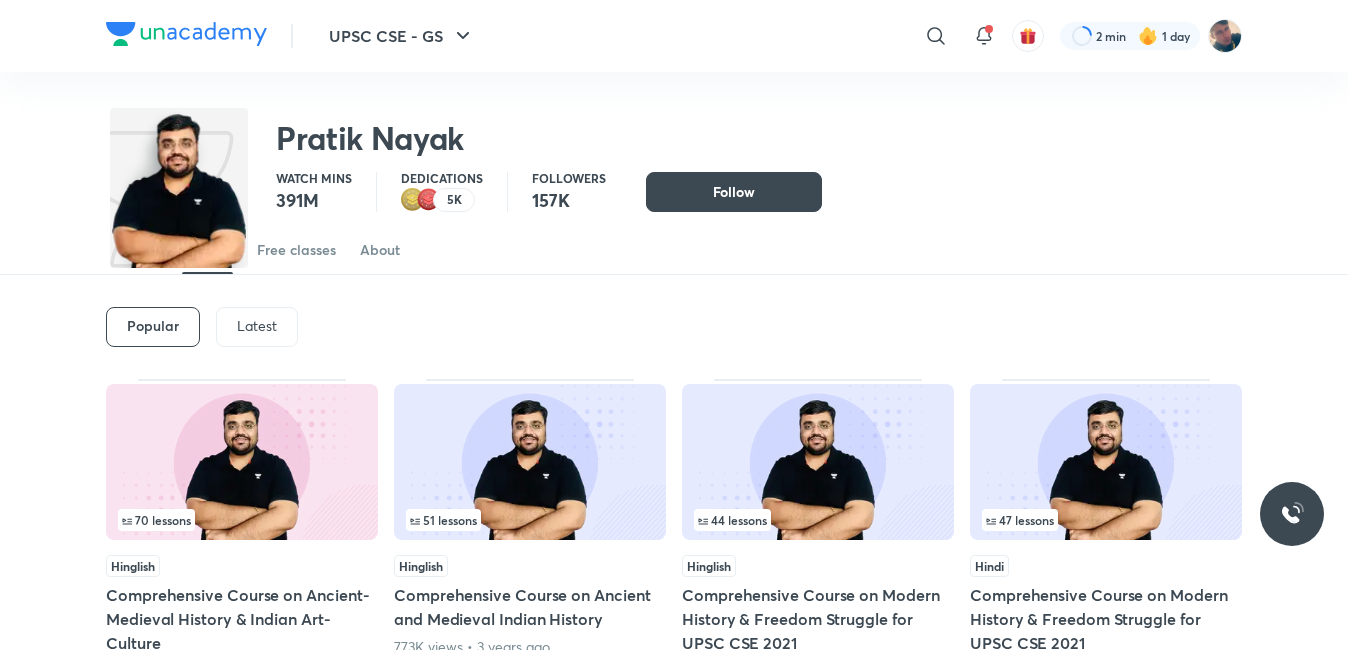 click on "Latest" at bounding box center [257, 326] 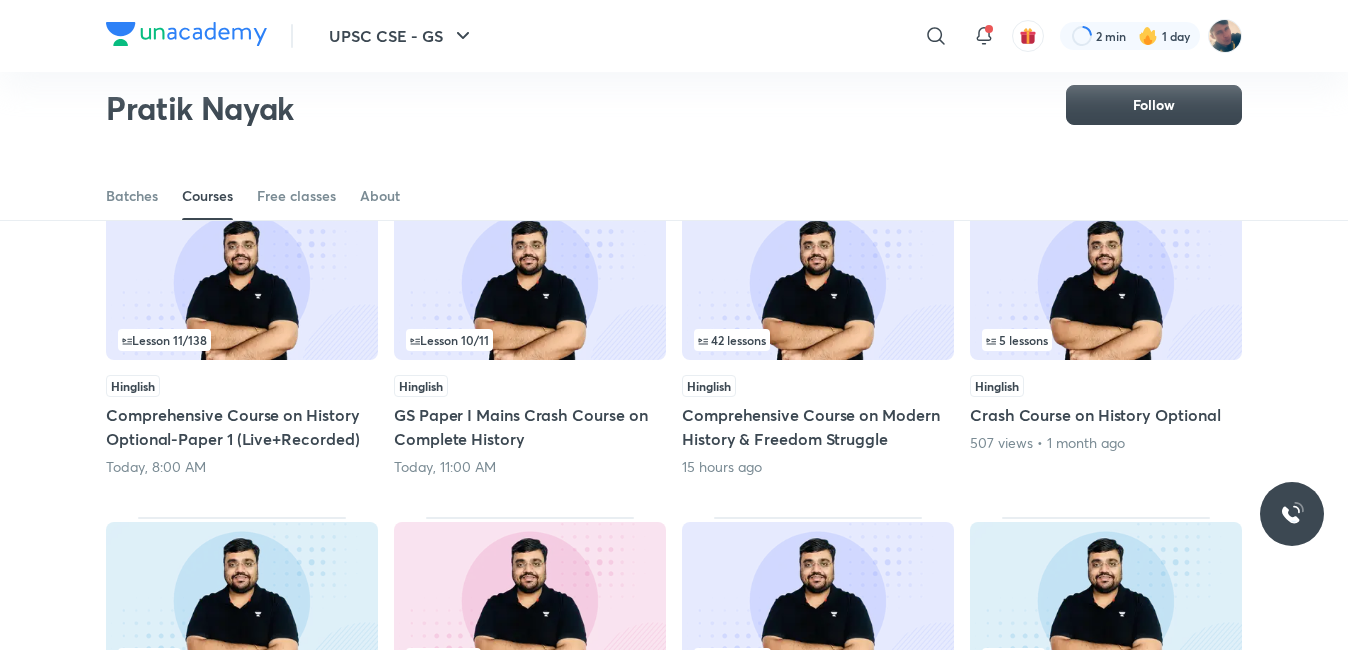 scroll, scrollTop: 0, scrollLeft: 0, axis: both 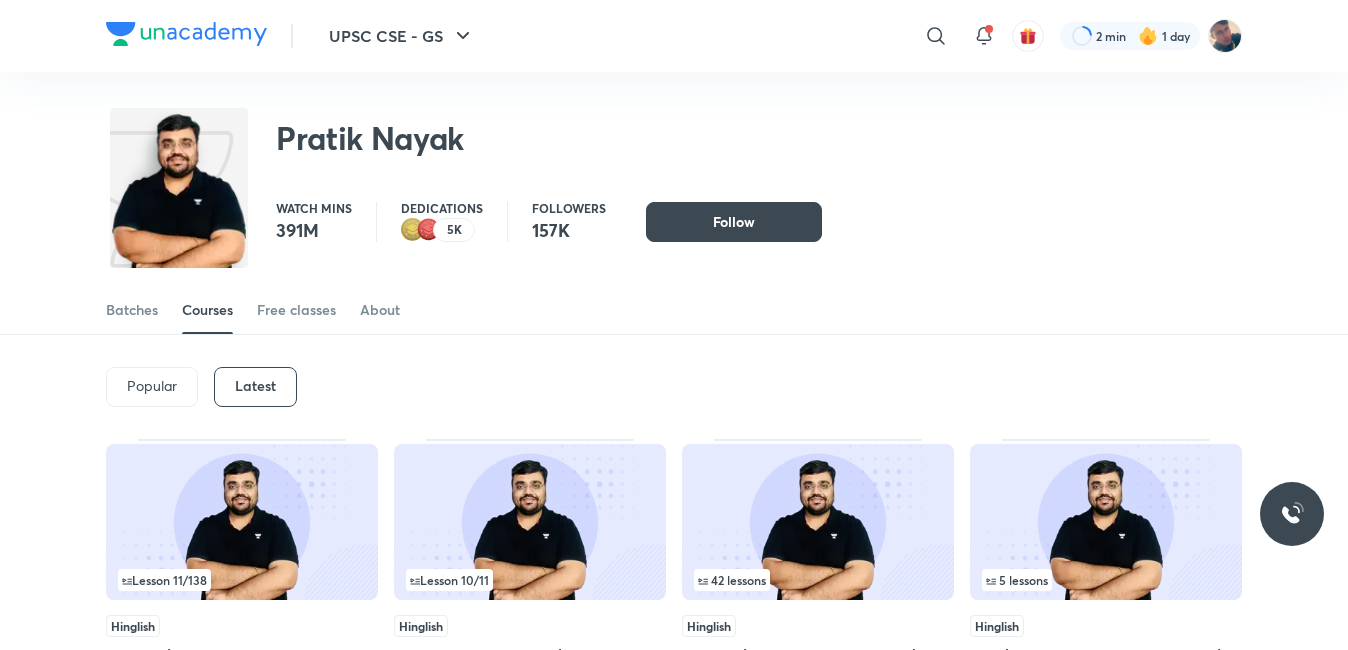click at bounding box center [242, 522] 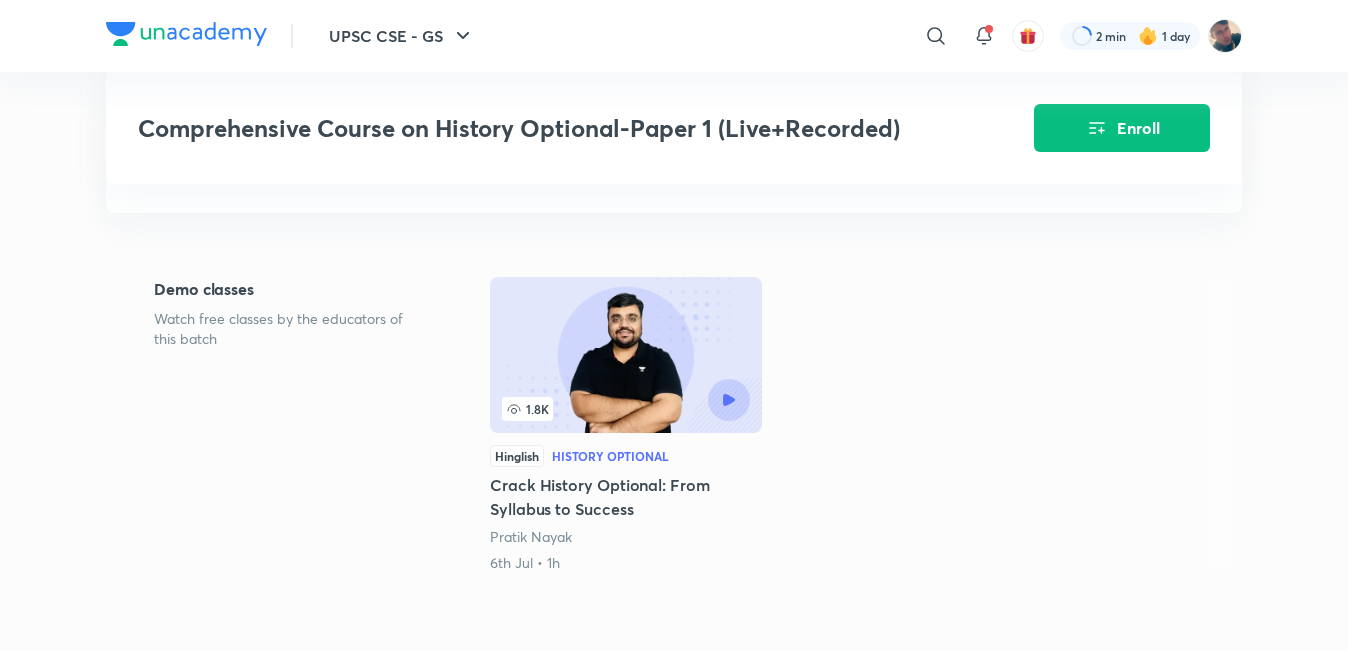 scroll, scrollTop: 700, scrollLeft: 0, axis: vertical 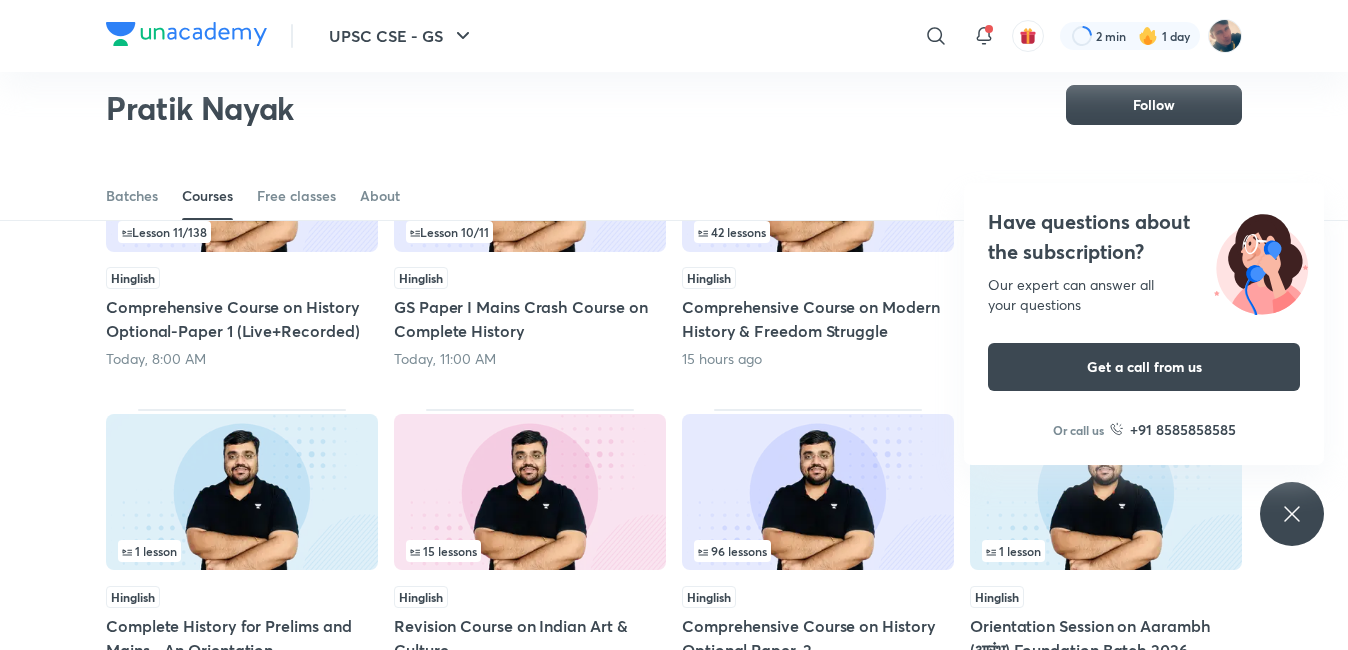 click on "Have questions about the subscription? Our expert can answer all your questions Get a call from us Or call us +91 8585858585" at bounding box center (1292, 514) 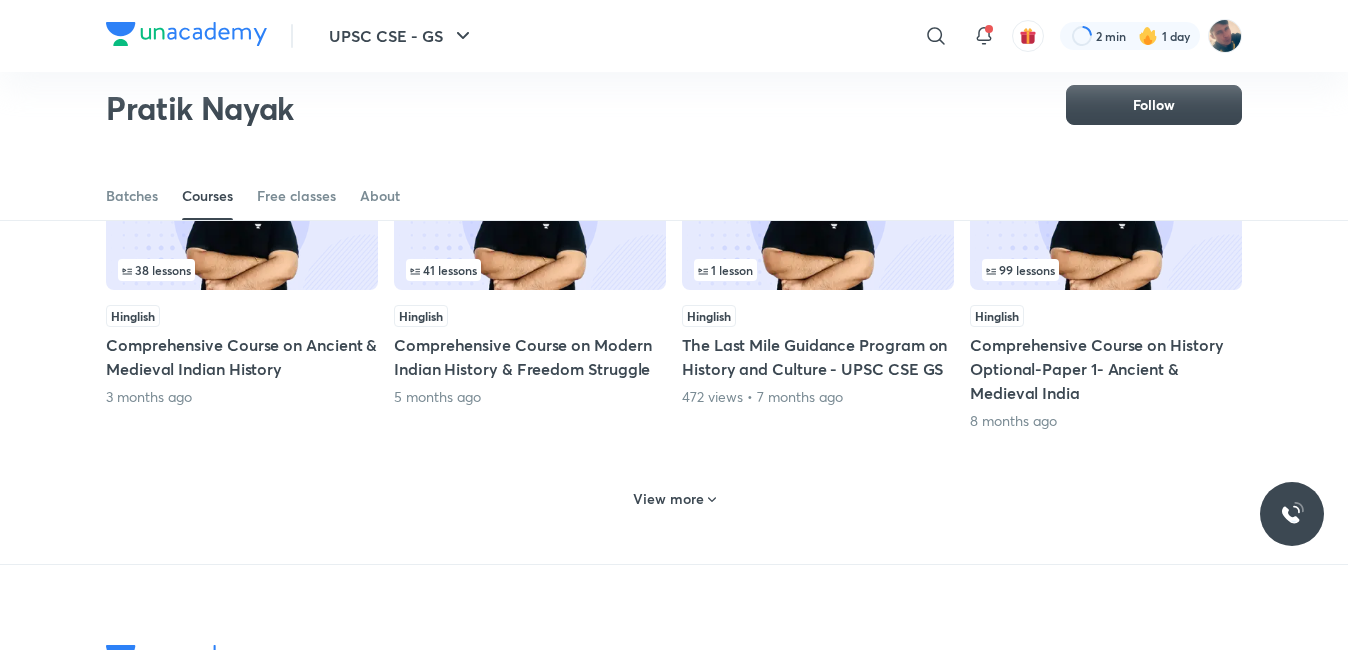 scroll, scrollTop: 888, scrollLeft: 0, axis: vertical 